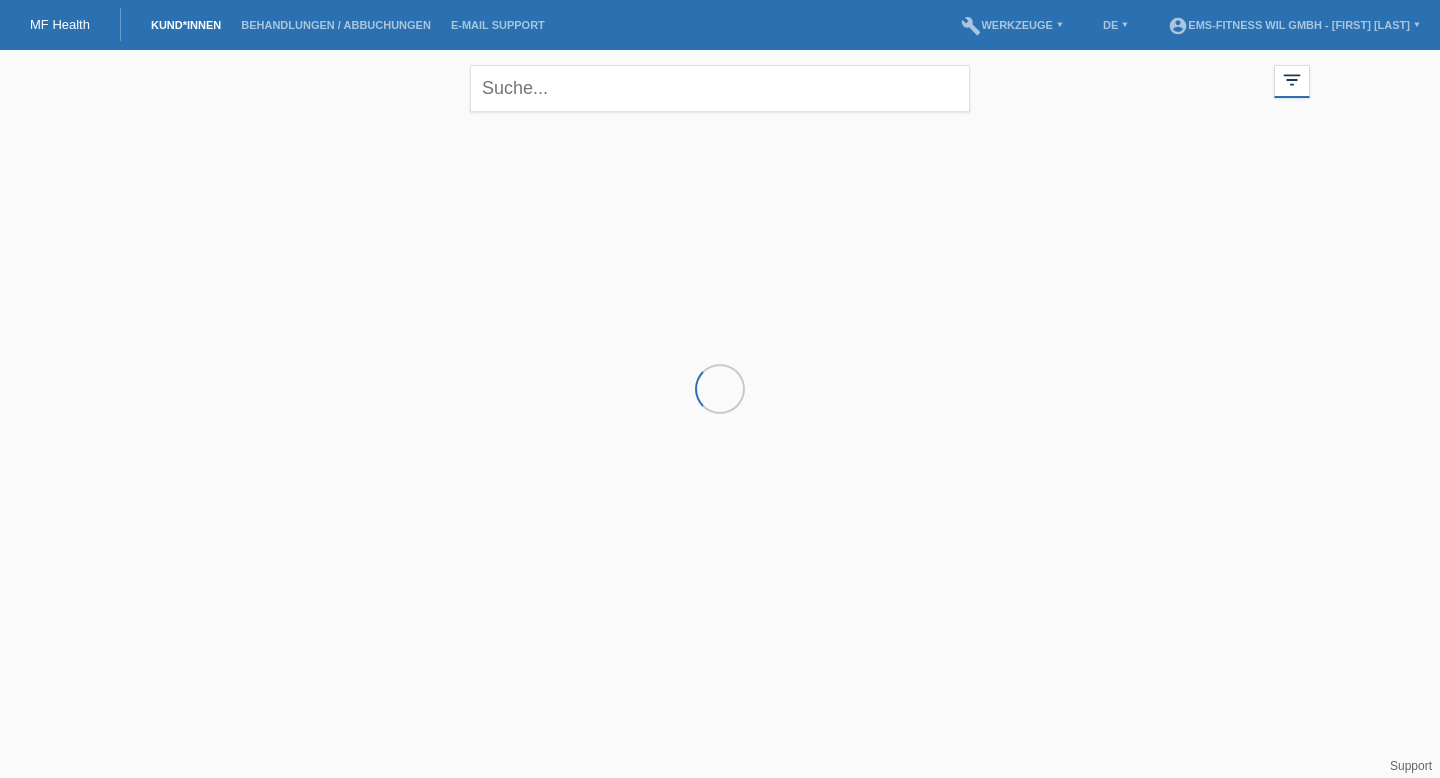 scroll, scrollTop: 0, scrollLeft: 0, axis: both 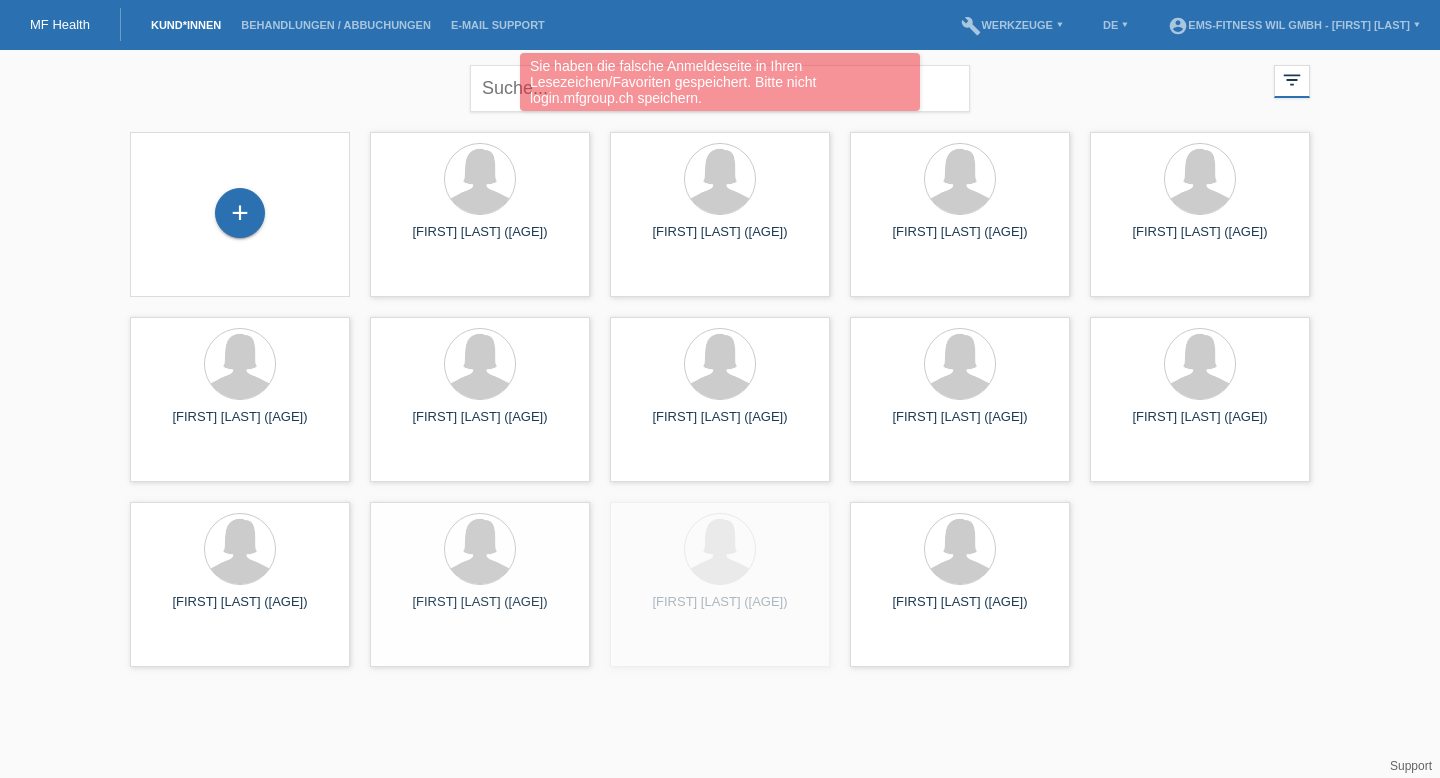 click on "Sie haben die falsche Anmeldeseite in Ihren Lesezeichen/Favoriten gespeichert. Bitte nicht login.mfgroup.ch speichern." at bounding box center [720, 84] 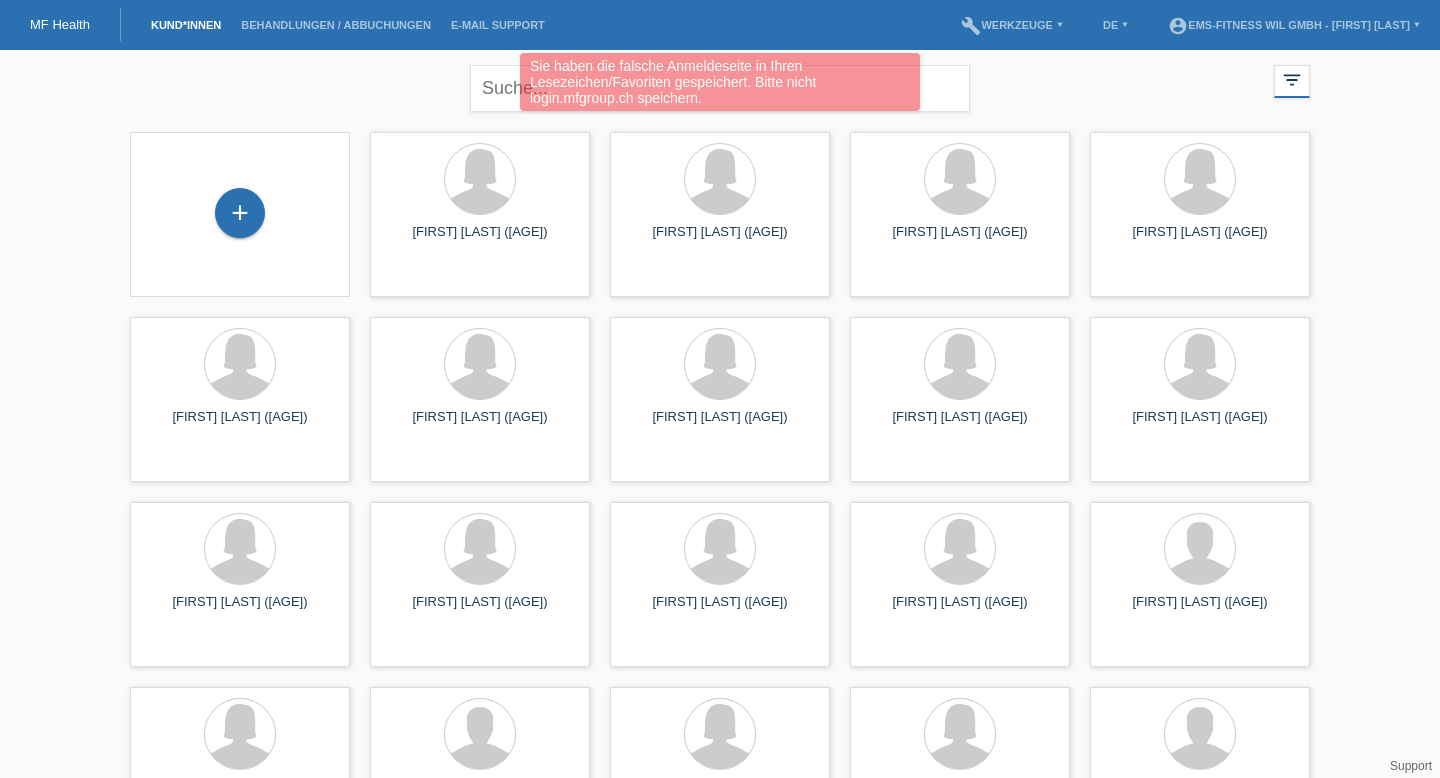 click on "Sie haben die falsche Anmeldeseite in Ihren Lesezeichen/Favoriten gespeichert. Bitte nicht login.mfgroup.ch speichern." at bounding box center [720, 84] 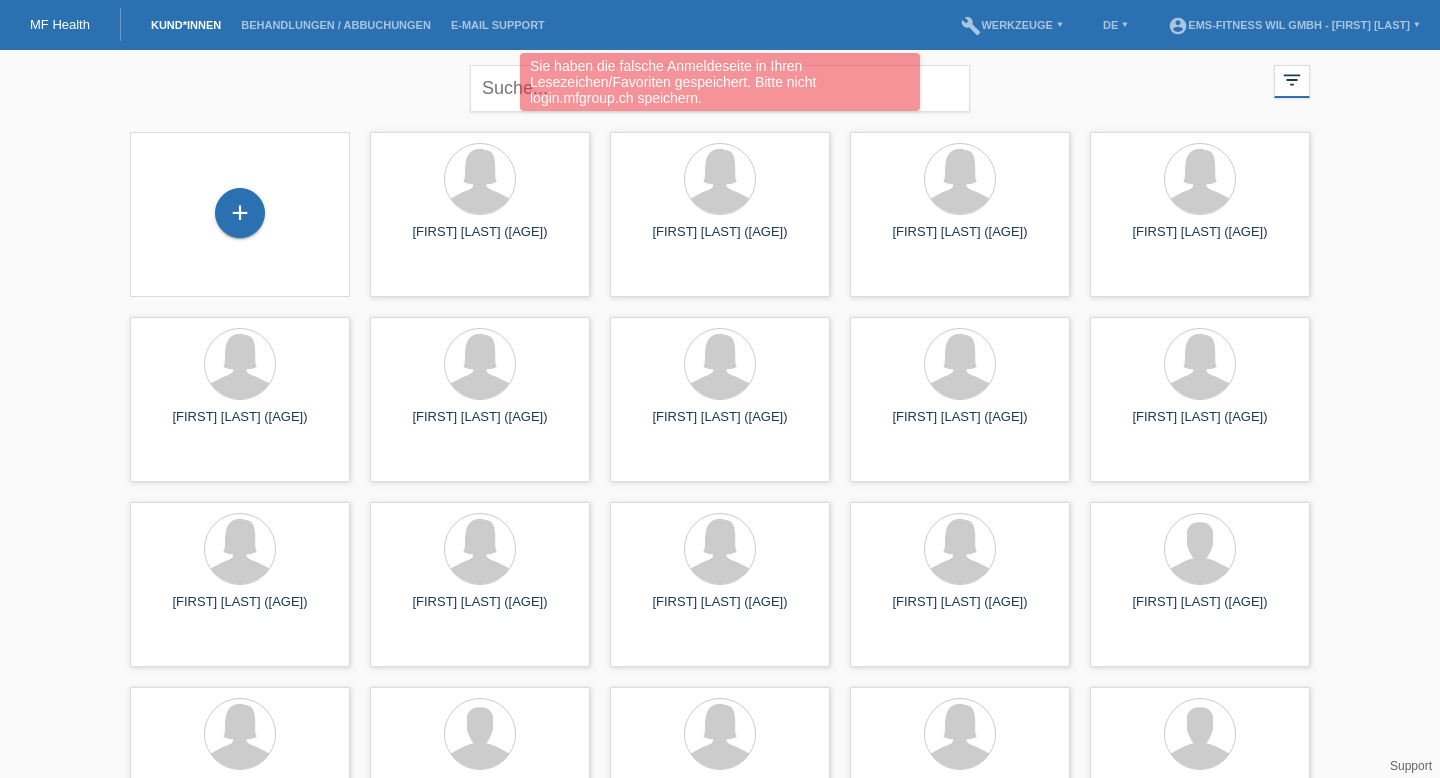 click on "Sie haben die falsche Anmeldeseite in Ihren Lesezeichen/Favoriten gespeichert. Bitte nicht login.mfgroup.ch speichern." at bounding box center (720, 82) 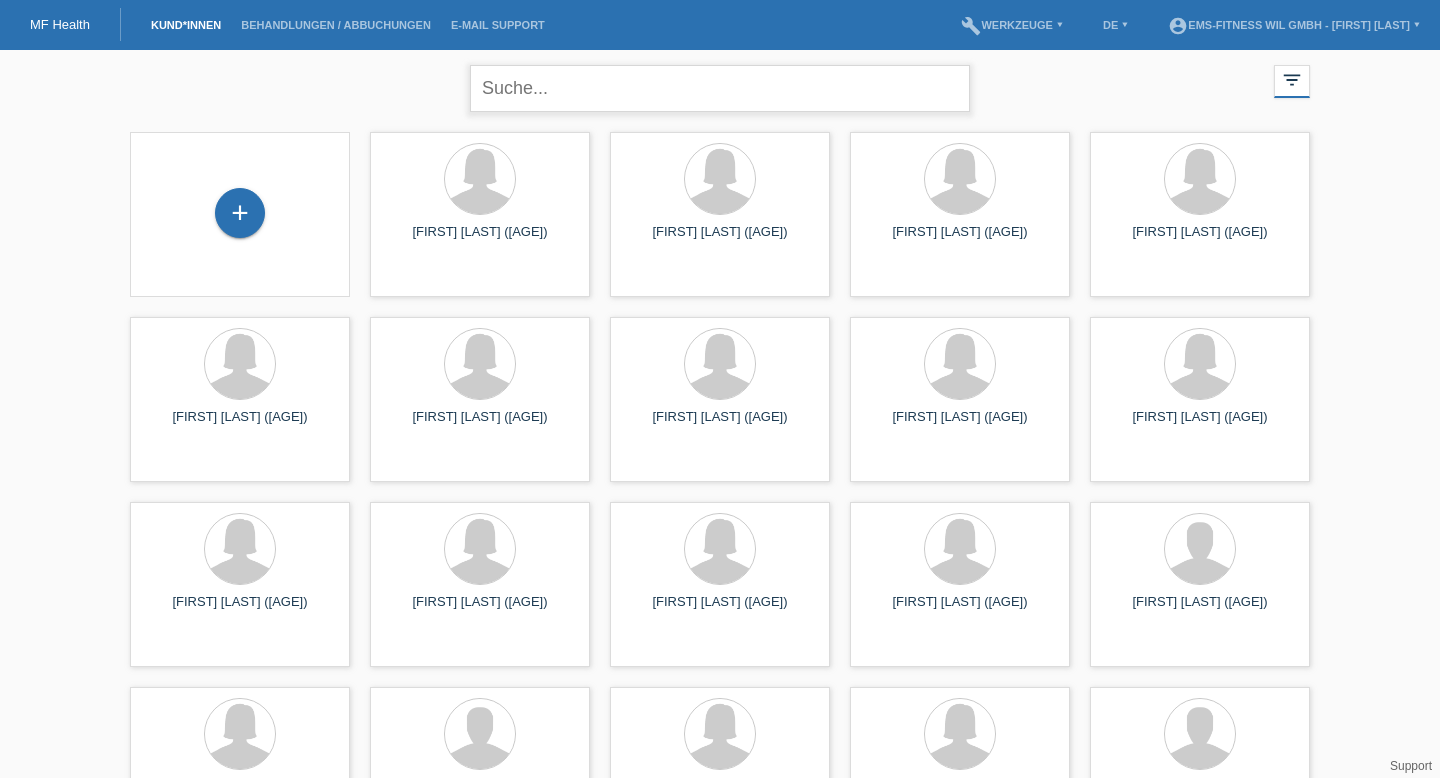 click at bounding box center (720, 88) 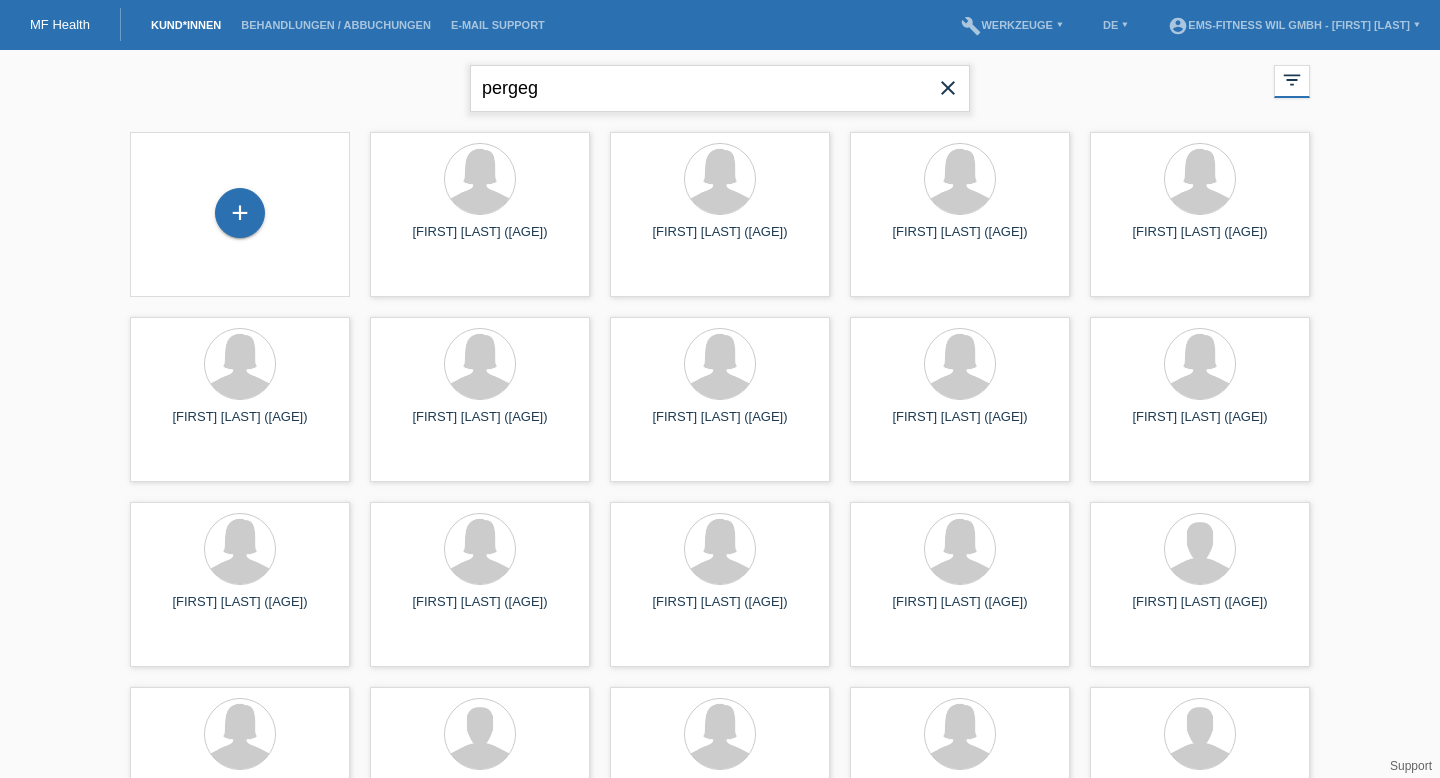 type on "pergeg" 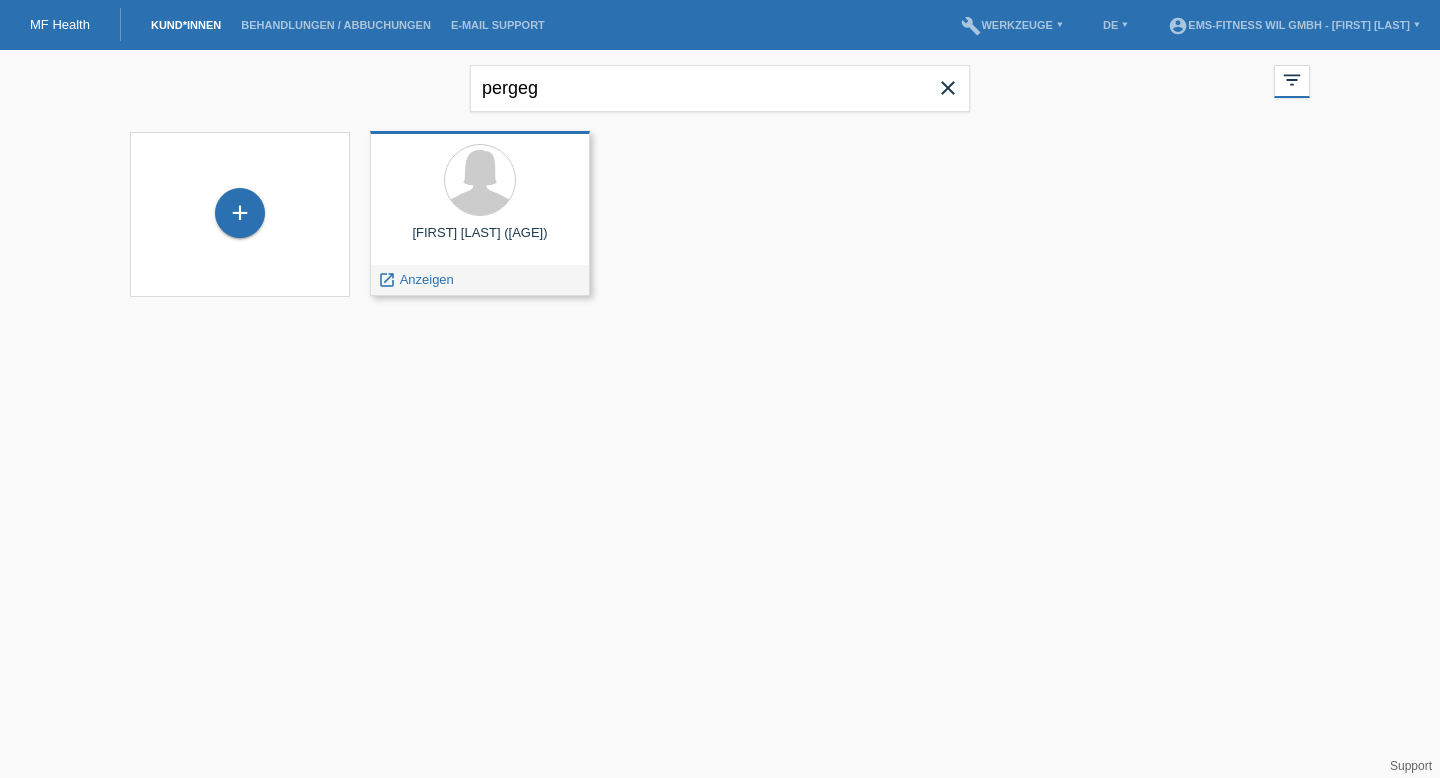 click on "[FIRST] [LAST] ([AGE])" at bounding box center [480, 241] 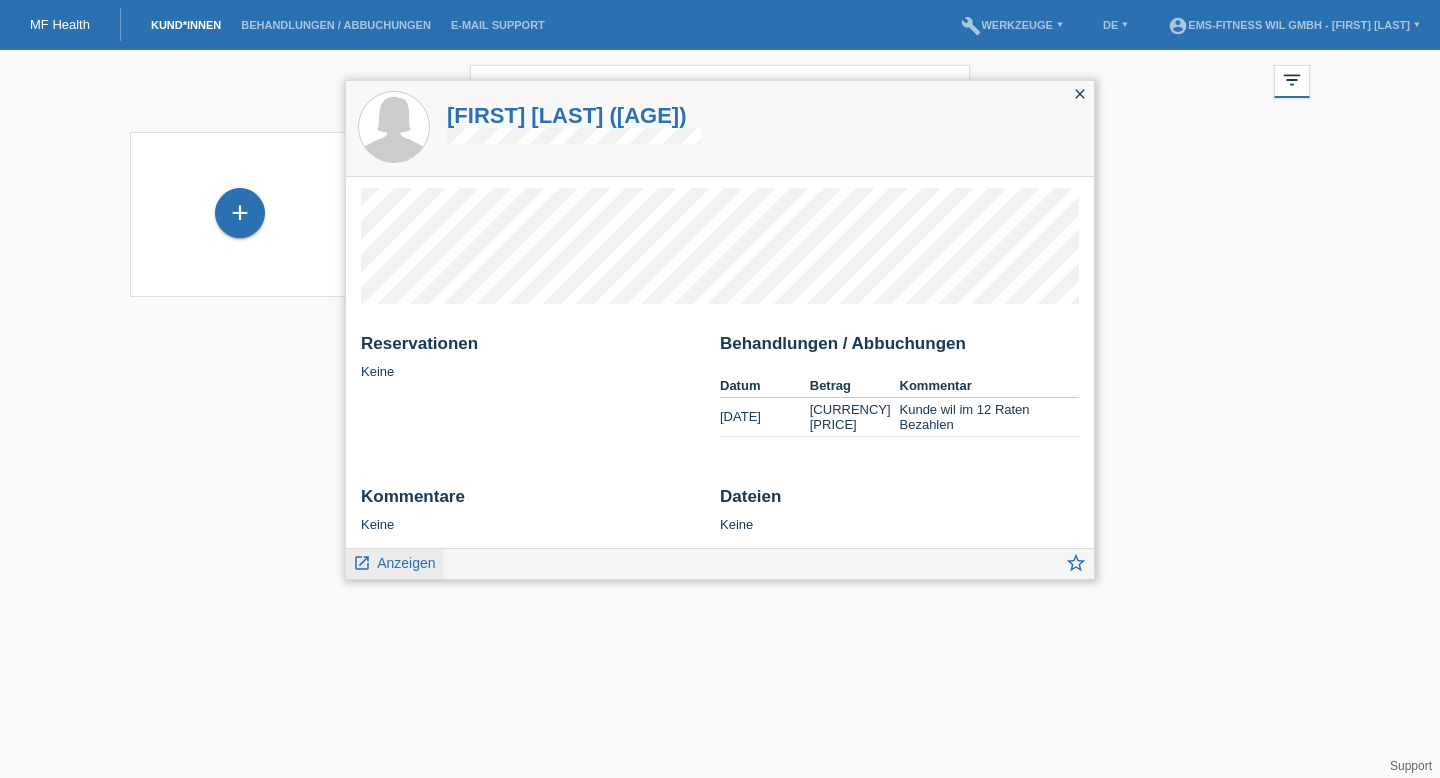 click on "Anzeigen" at bounding box center (406, 563) 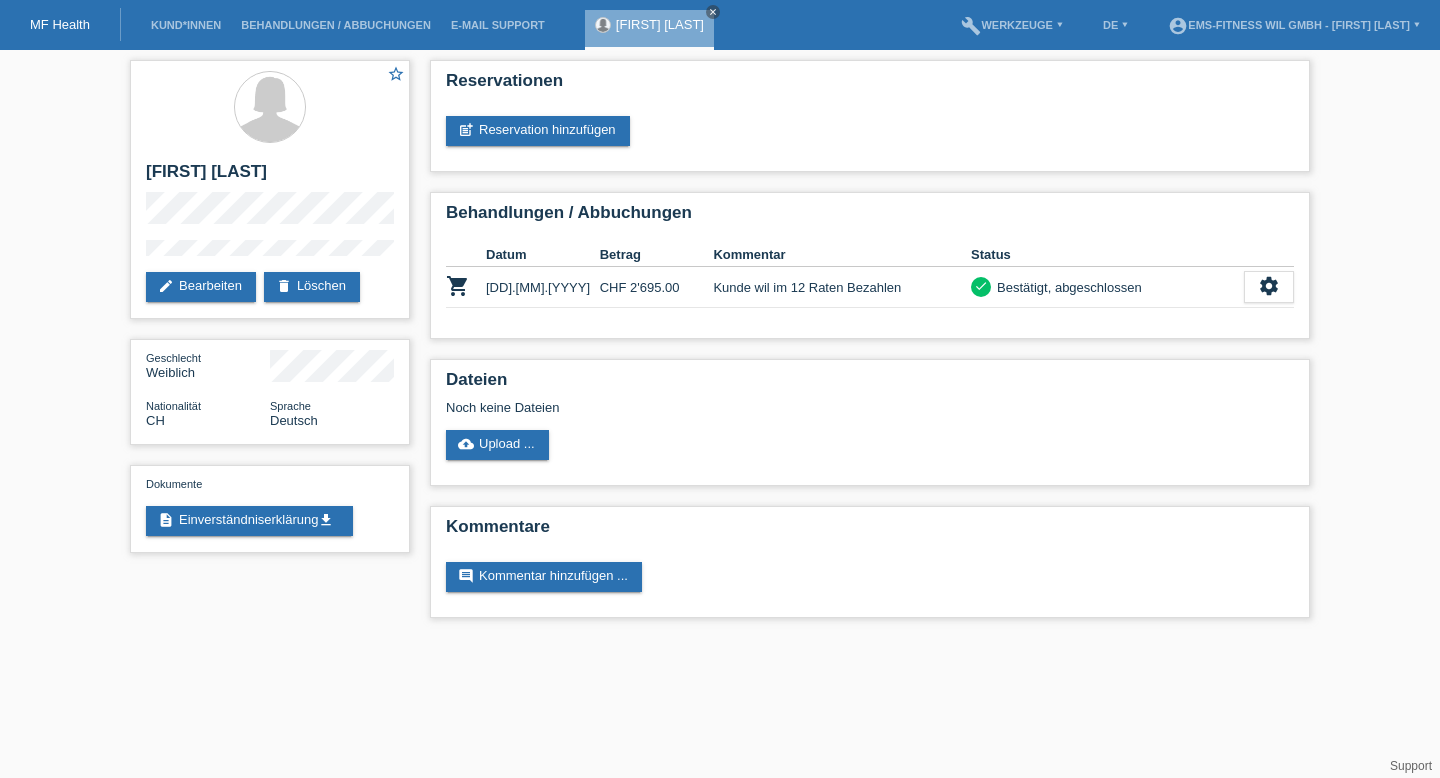 scroll, scrollTop: 0, scrollLeft: 0, axis: both 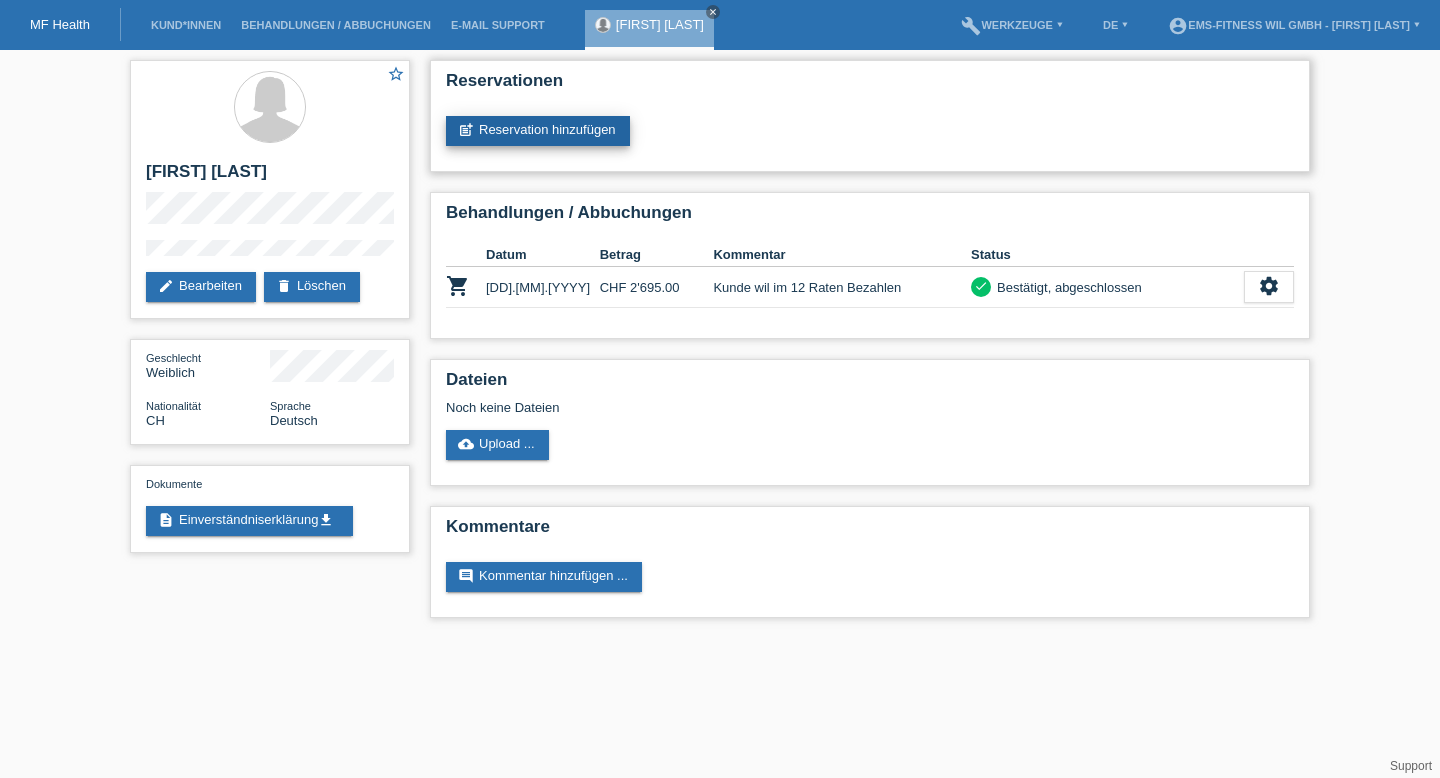 click on "post_add  Reservation hinzufügen" at bounding box center (538, 131) 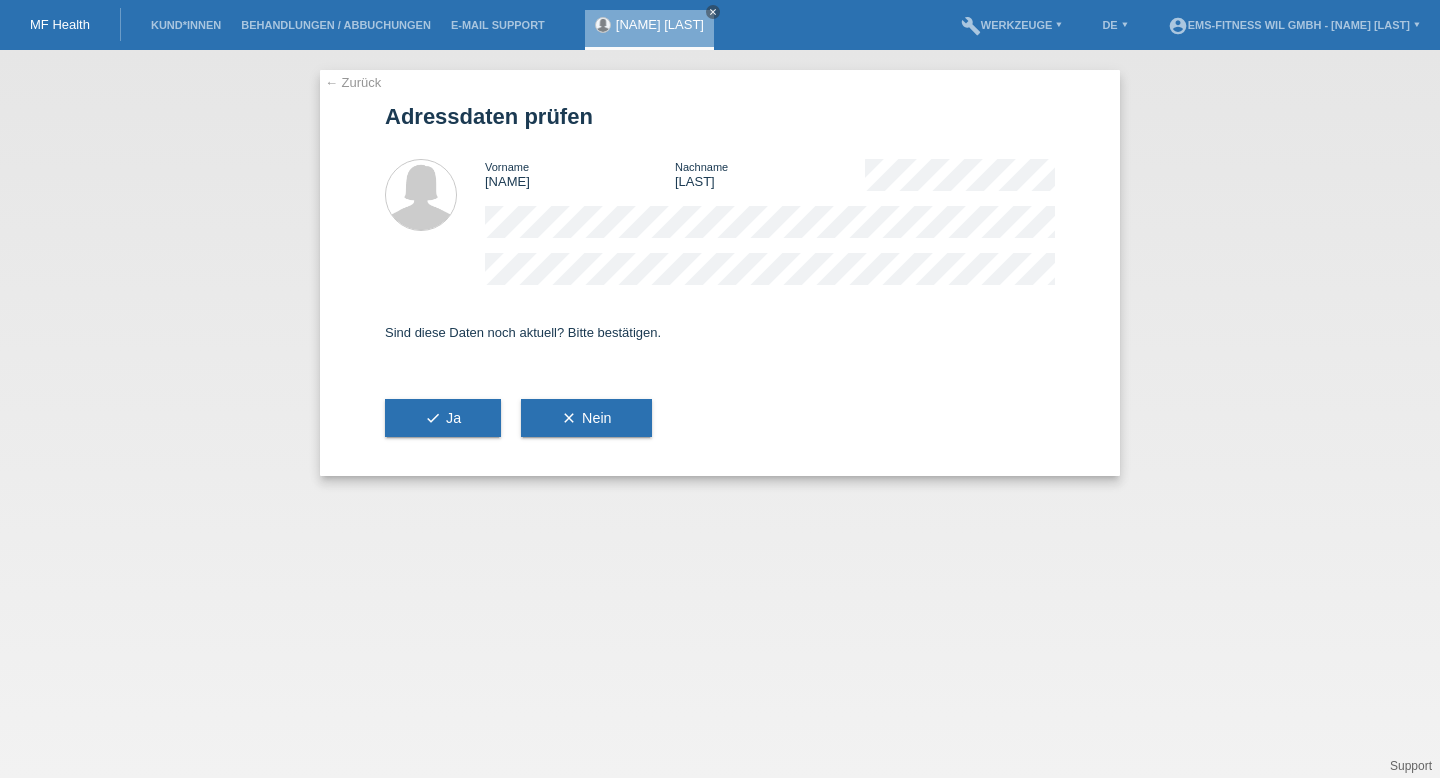 scroll, scrollTop: 0, scrollLeft: 0, axis: both 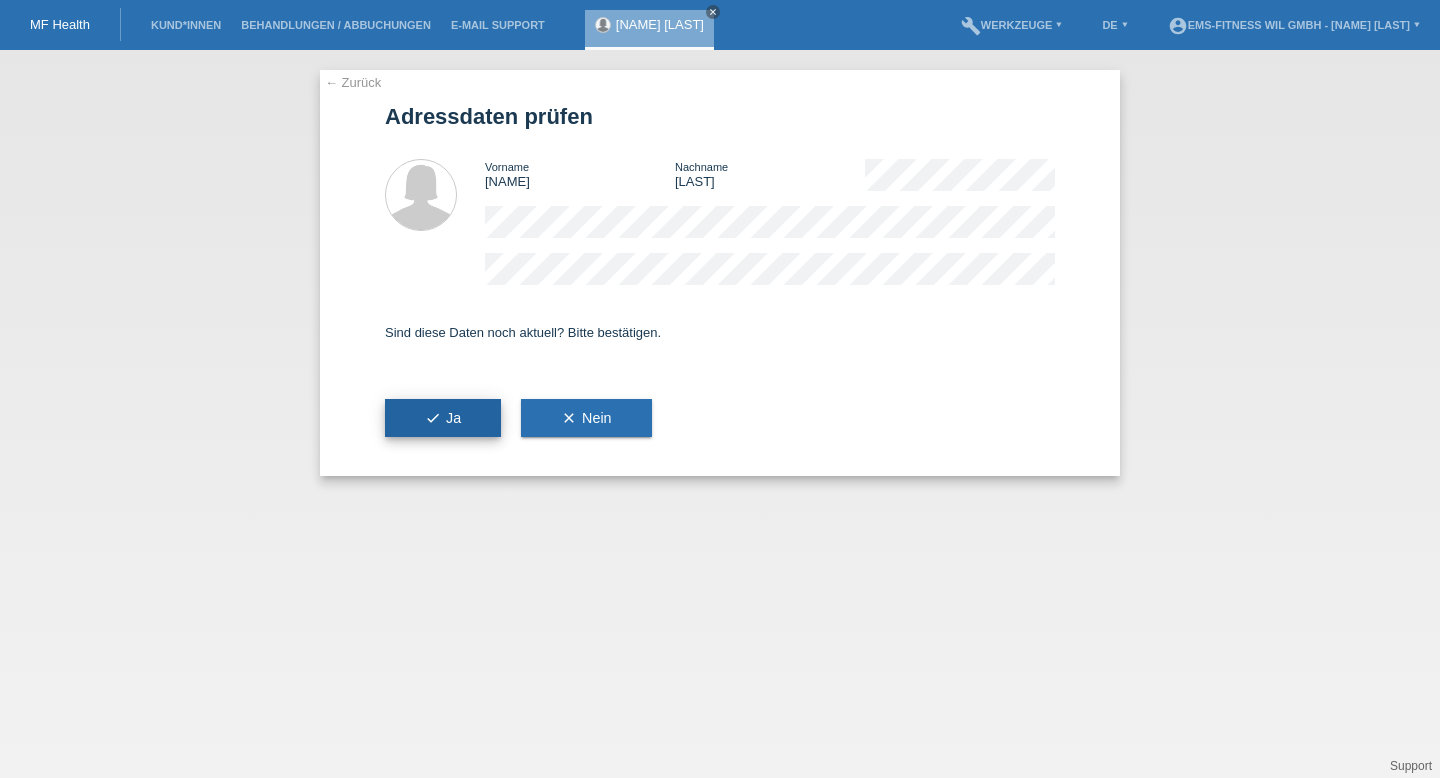 click on "check  Ja" at bounding box center [443, 418] 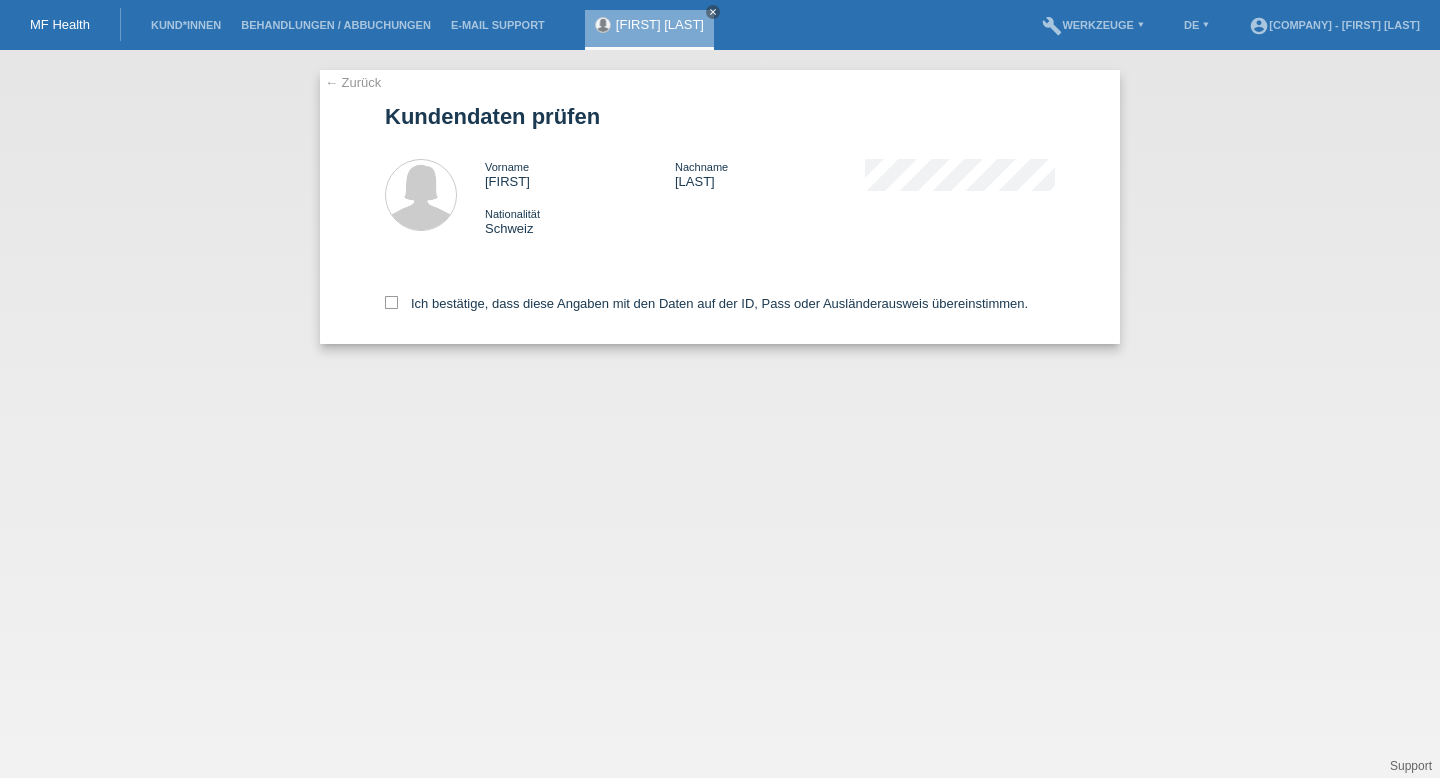 scroll, scrollTop: 0, scrollLeft: 0, axis: both 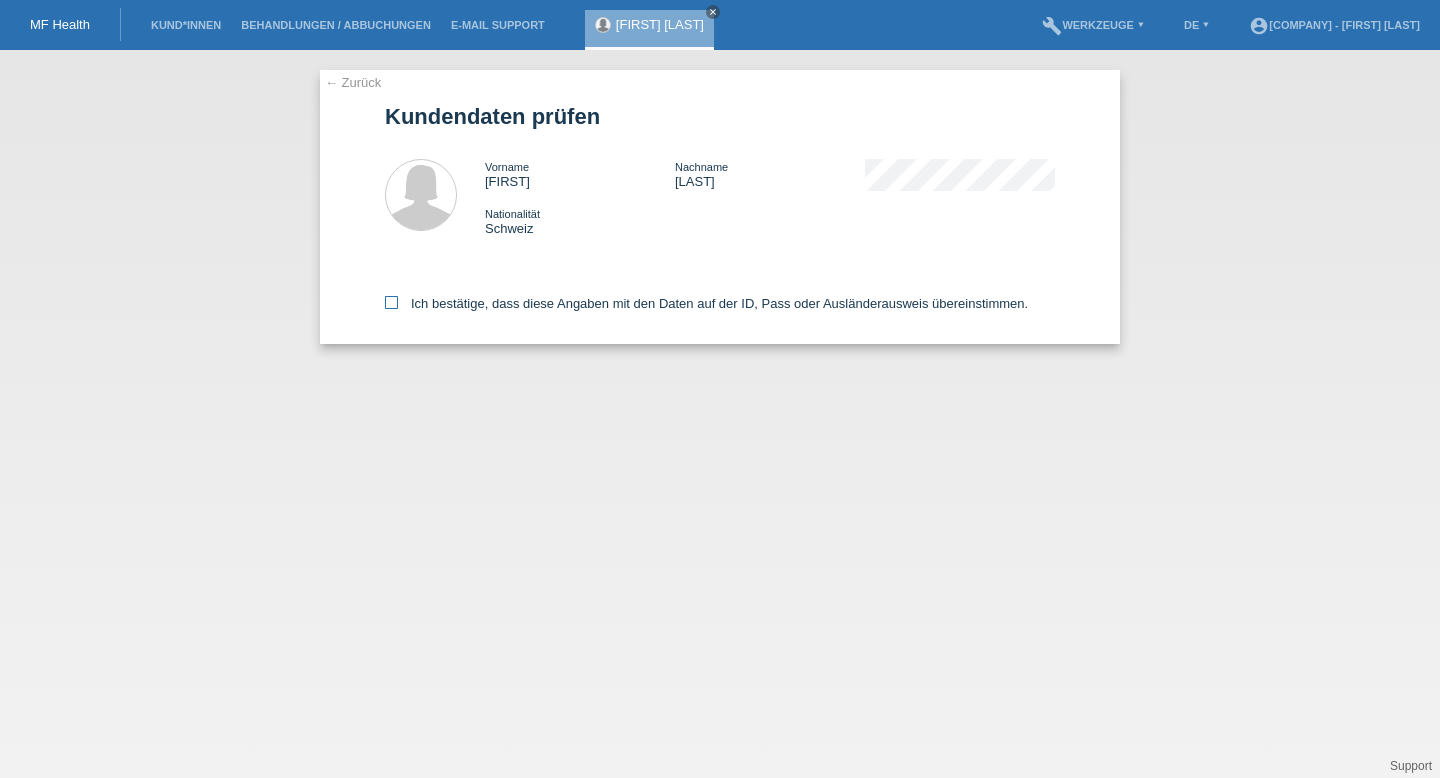click at bounding box center (391, 302) 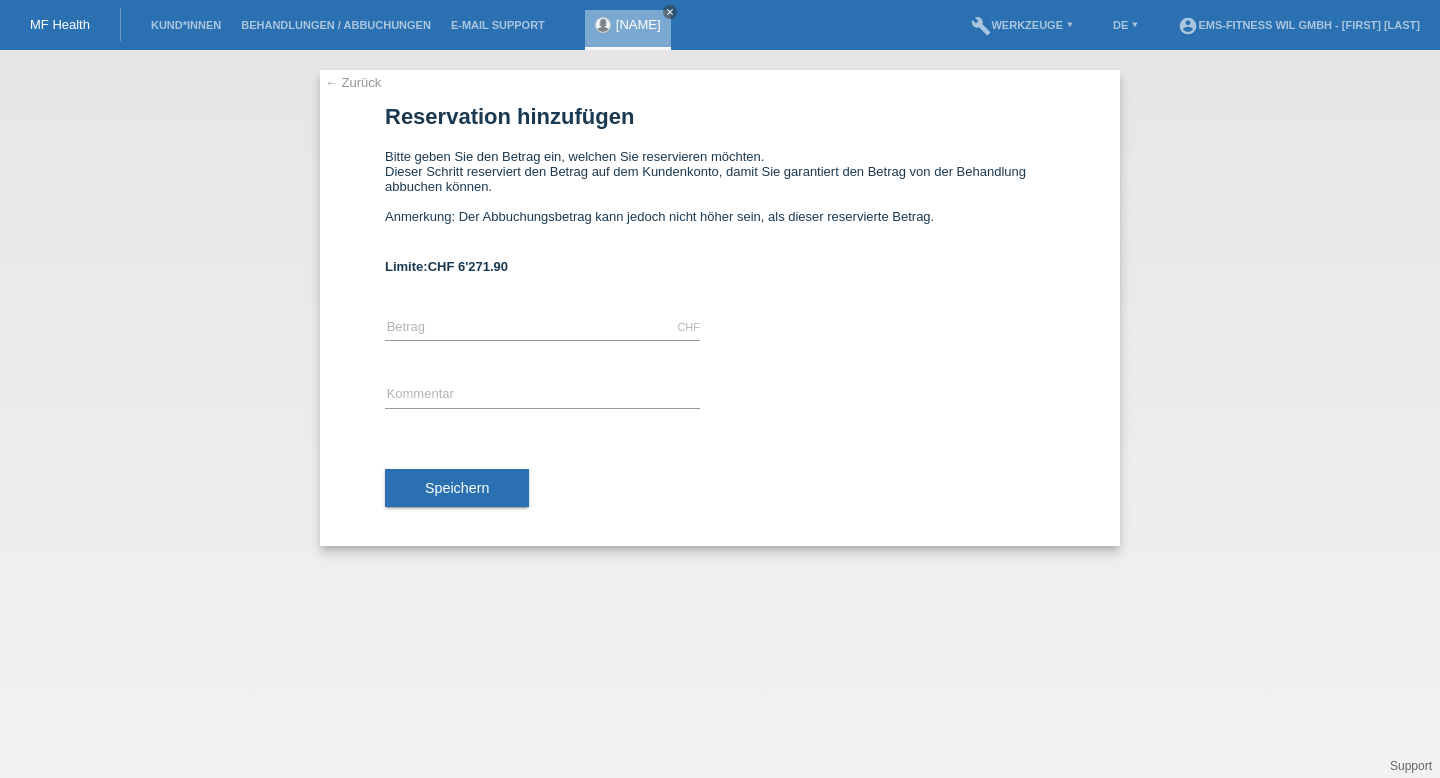 scroll, scrollTop: 0, scrollLeft: 0, axis: both 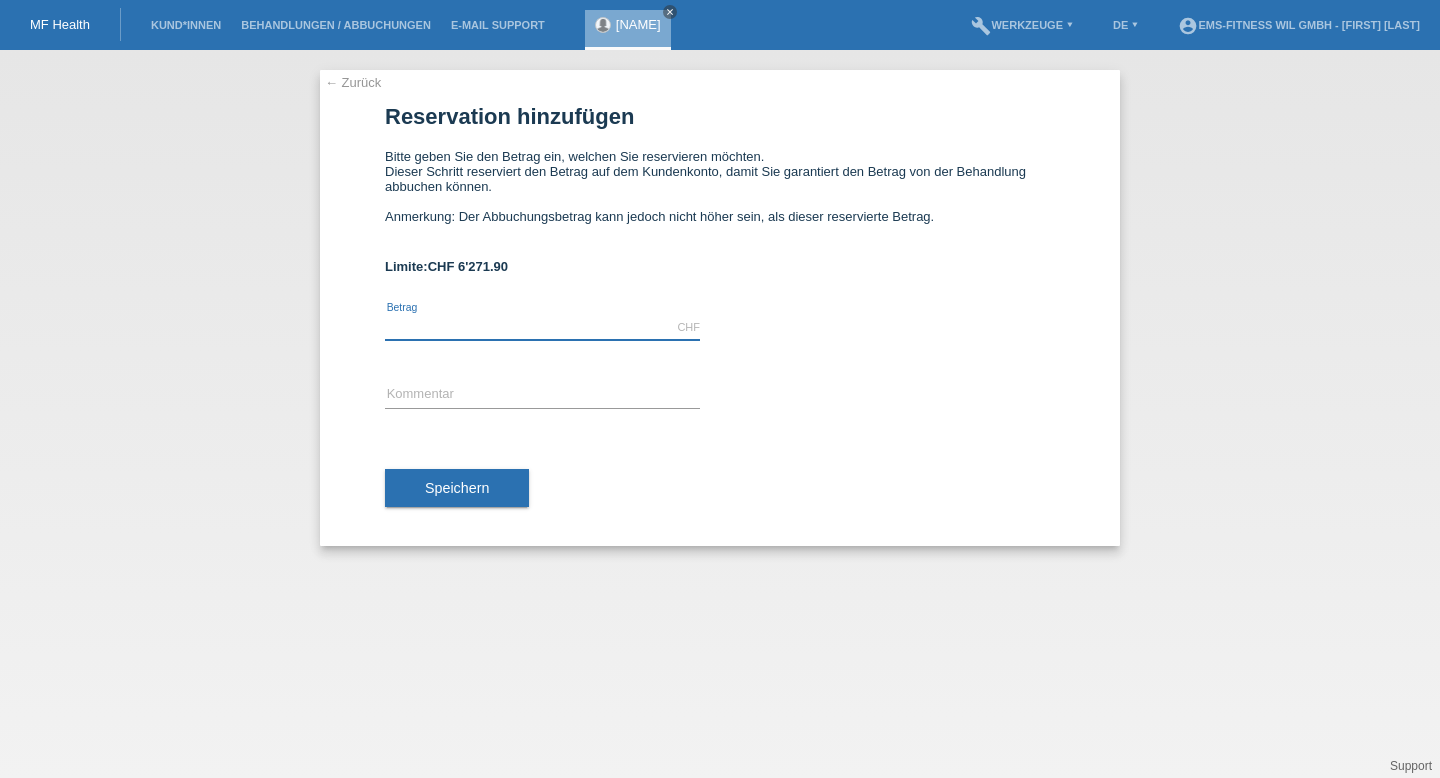 click at bounding box center [542, 327] 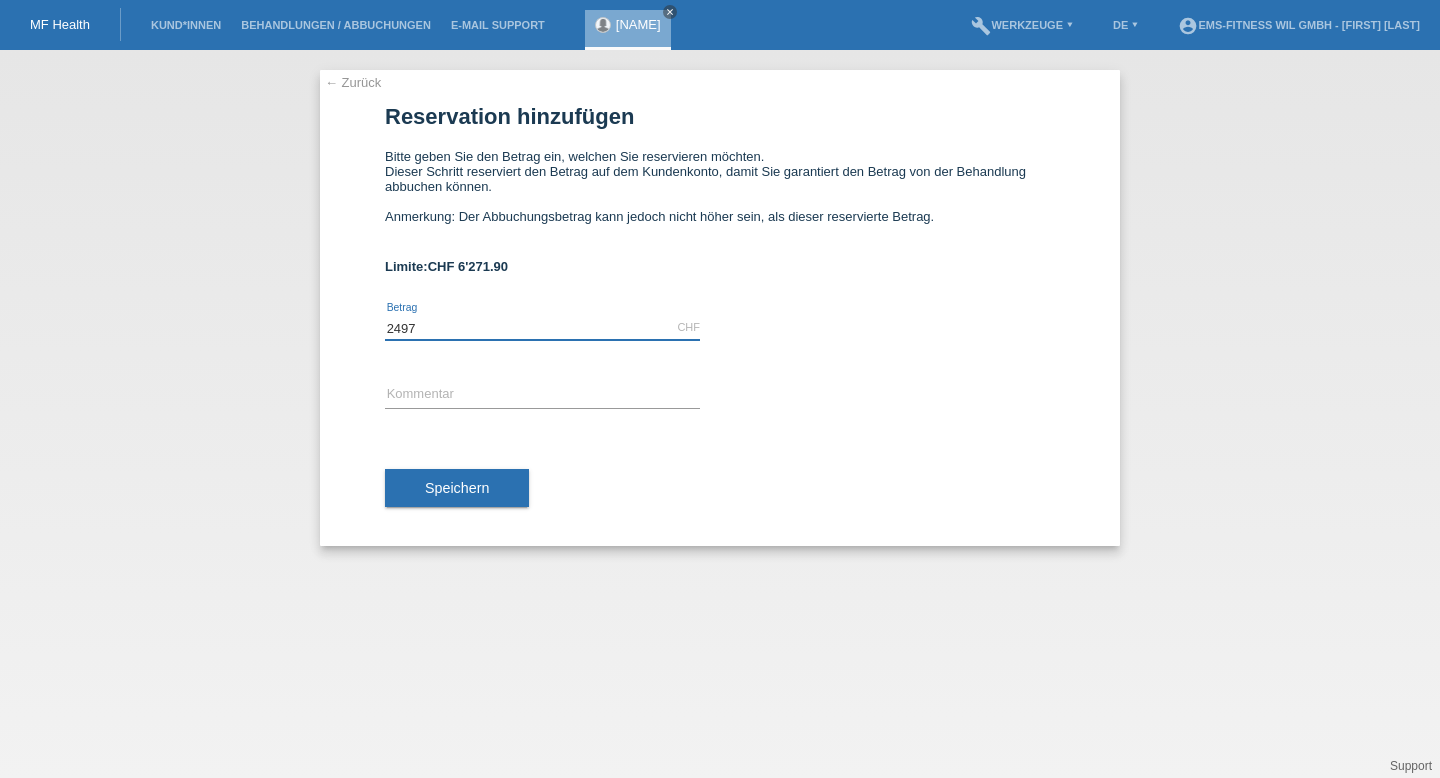 type on "2497" 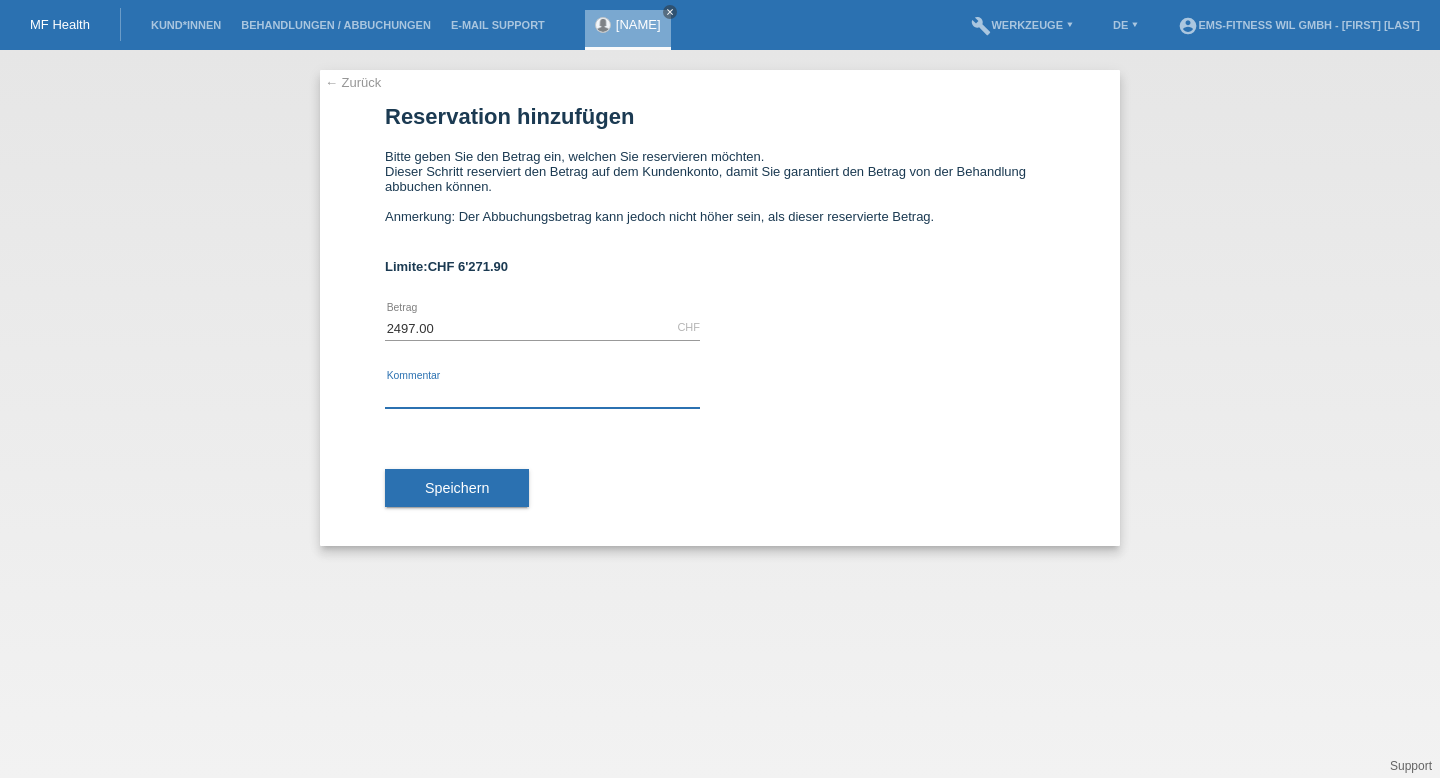 click at bounding box center [542, 395] 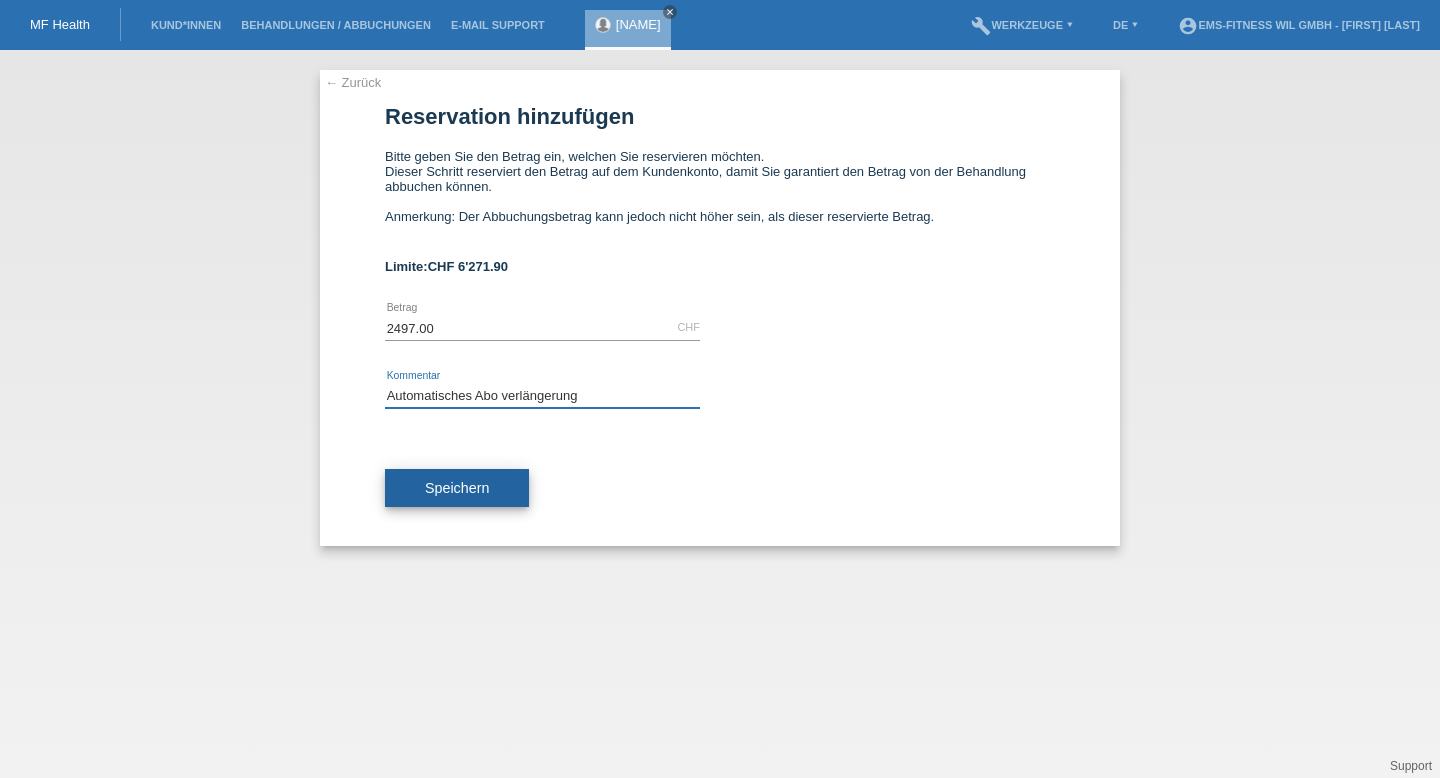 type on "Automatisches Abo verlängerung" 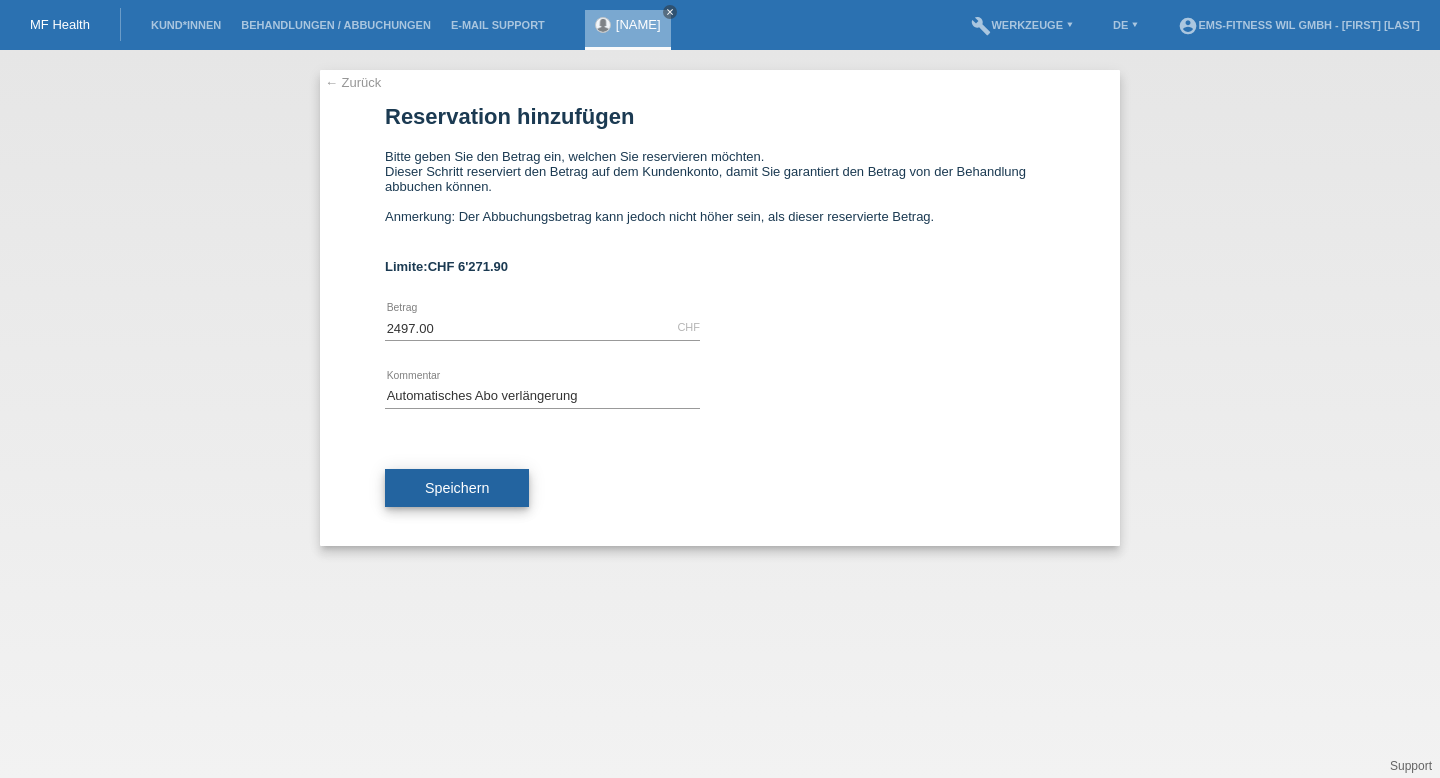 click on "Speichern" at bounding box center (457, 488) 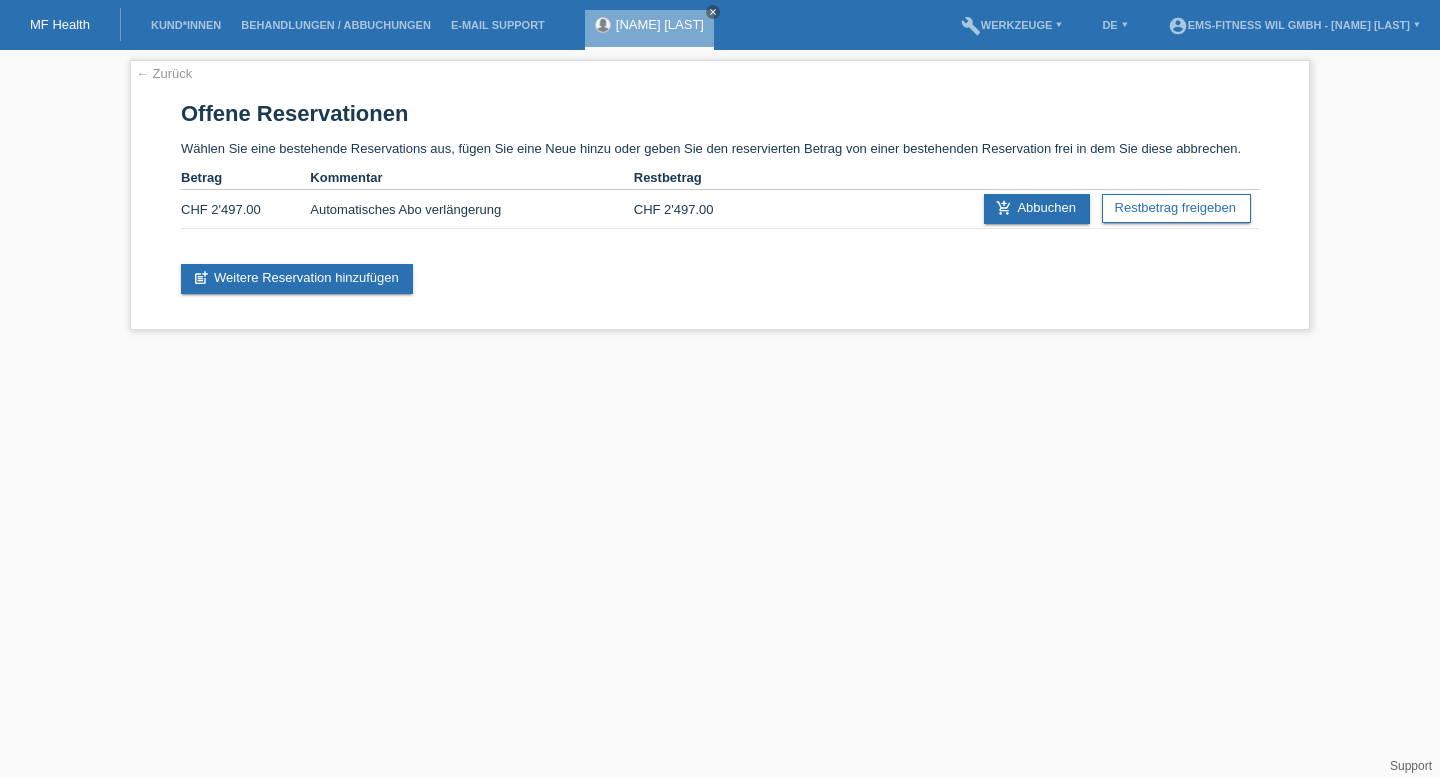 scroll, scrollTop: 0, scrollLeft: 0, axis: both 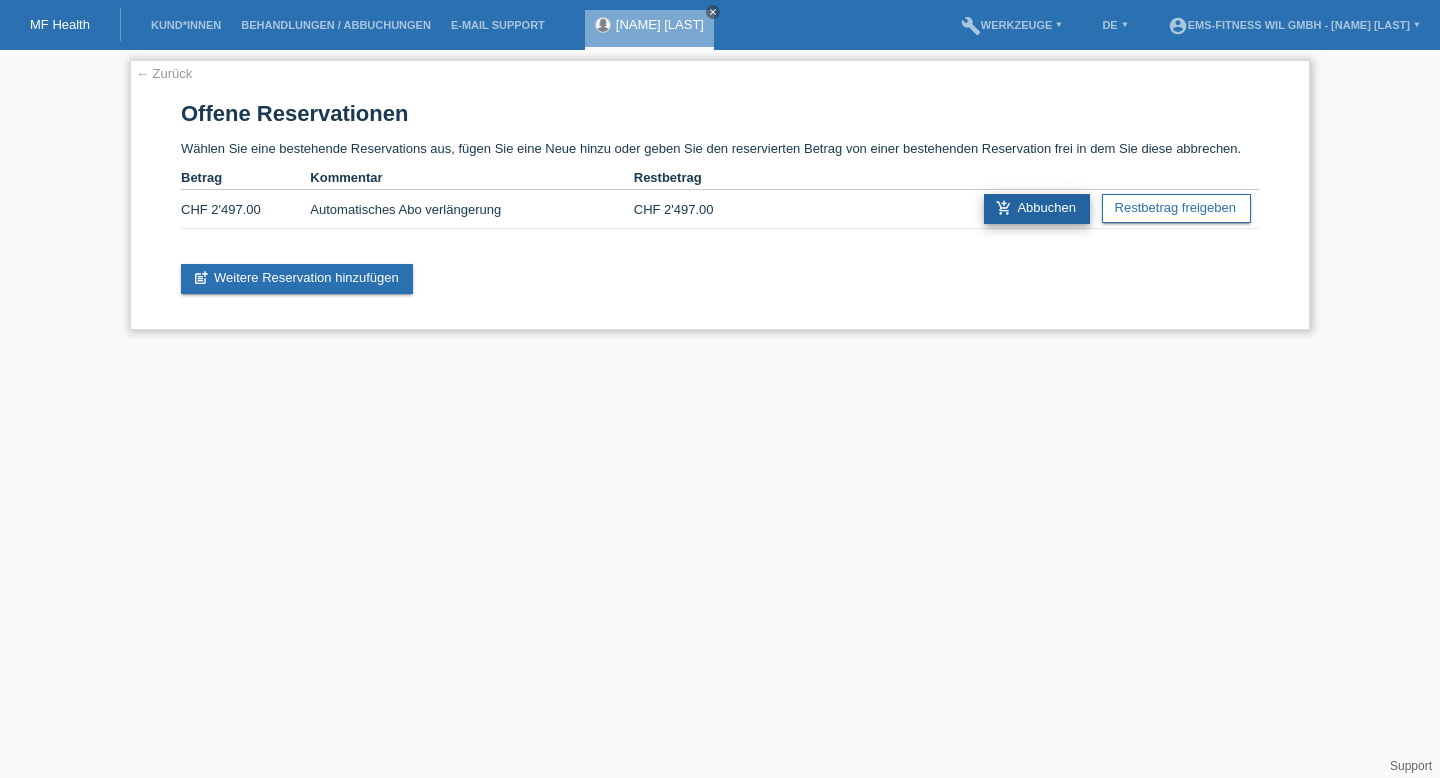 click on "add_shopping_cart  Abbuchen" at bounding box center (1037, 209) 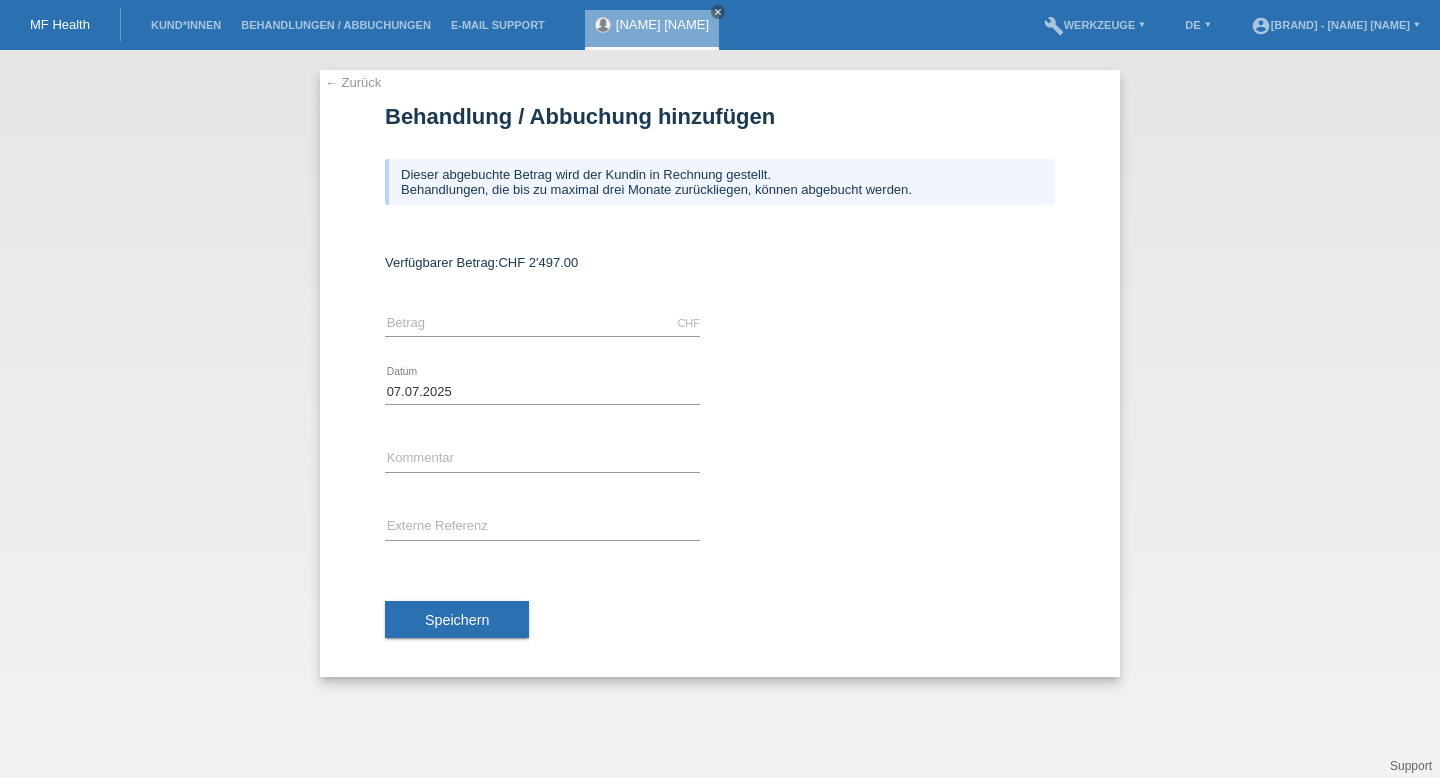 scroll, scrollTop: 0, scrollLeft: 0, axis: both 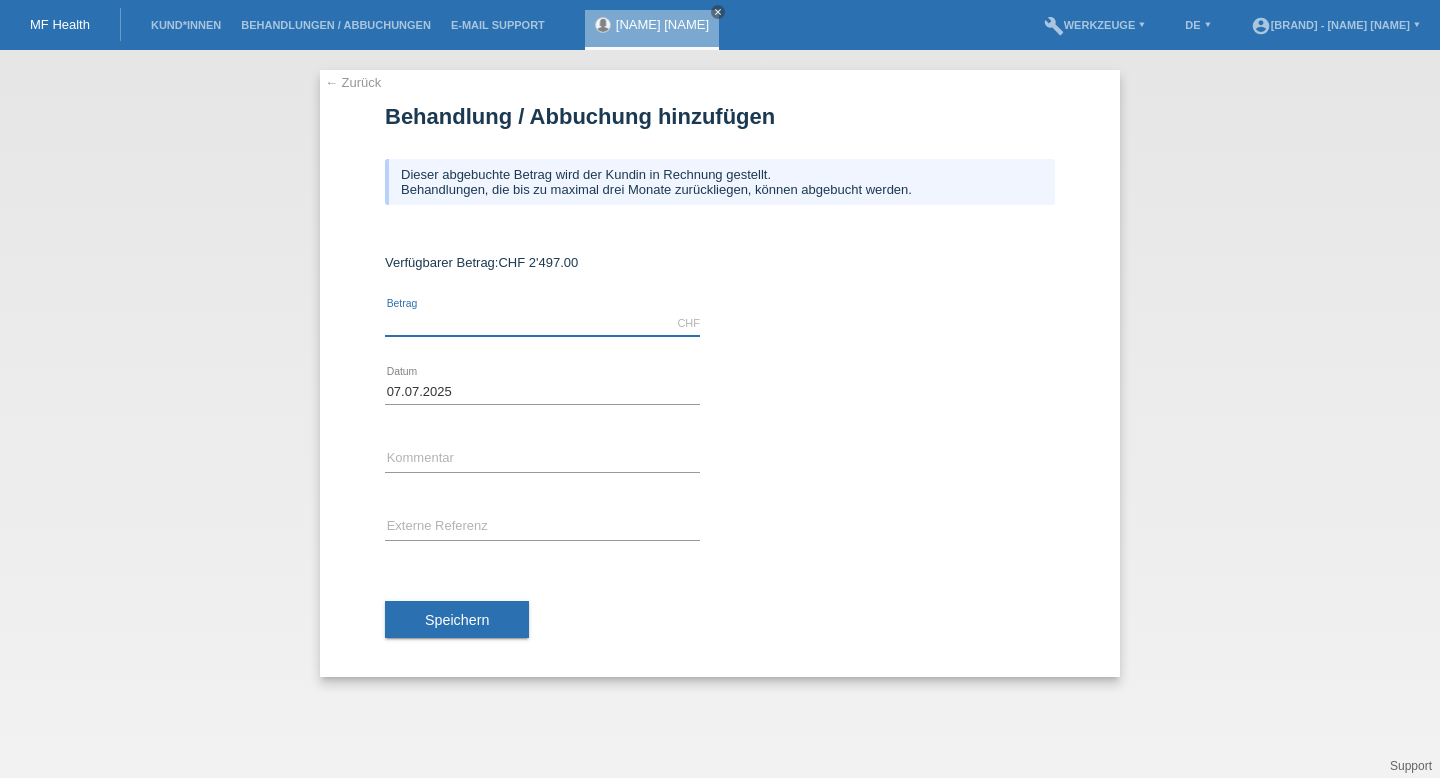 click at bounding box center [542, 323] 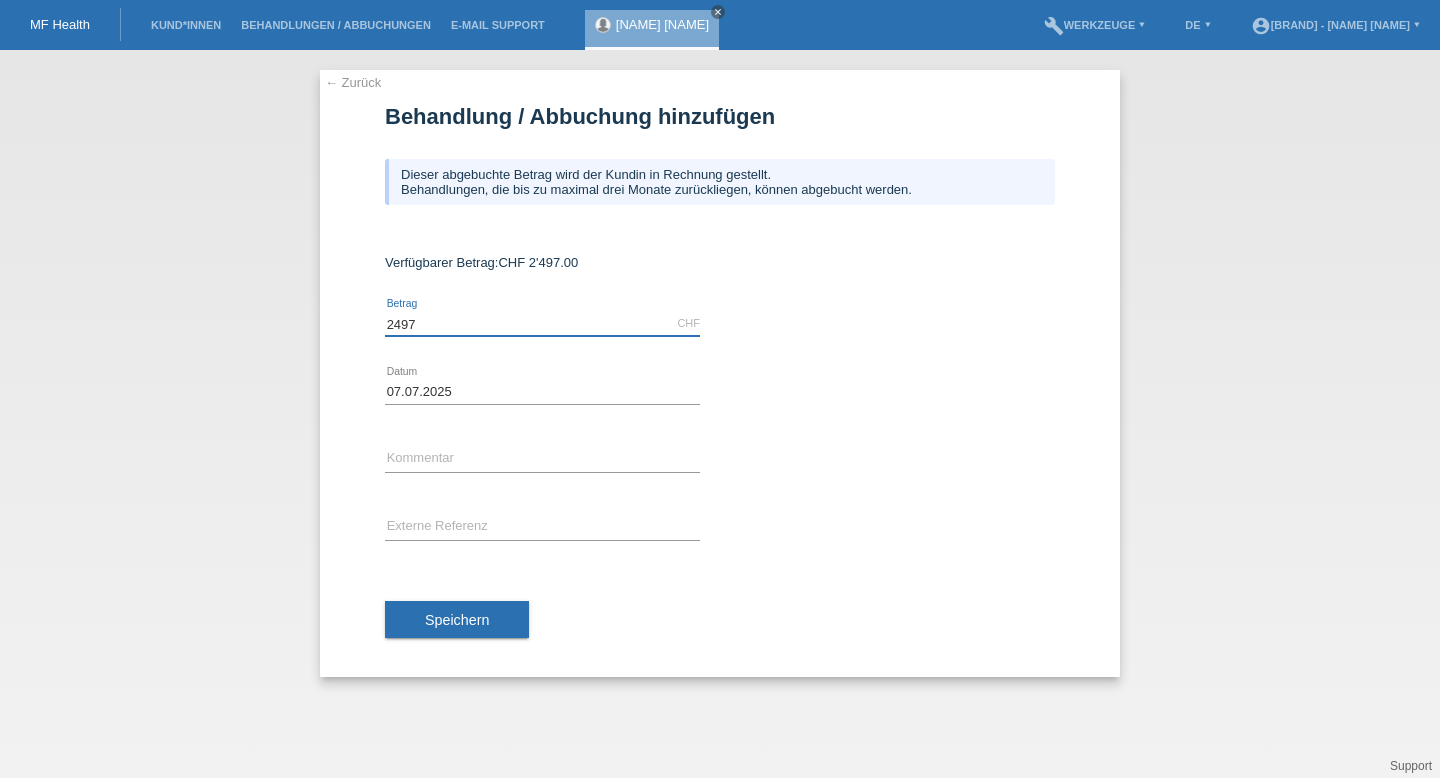 type on "2497" 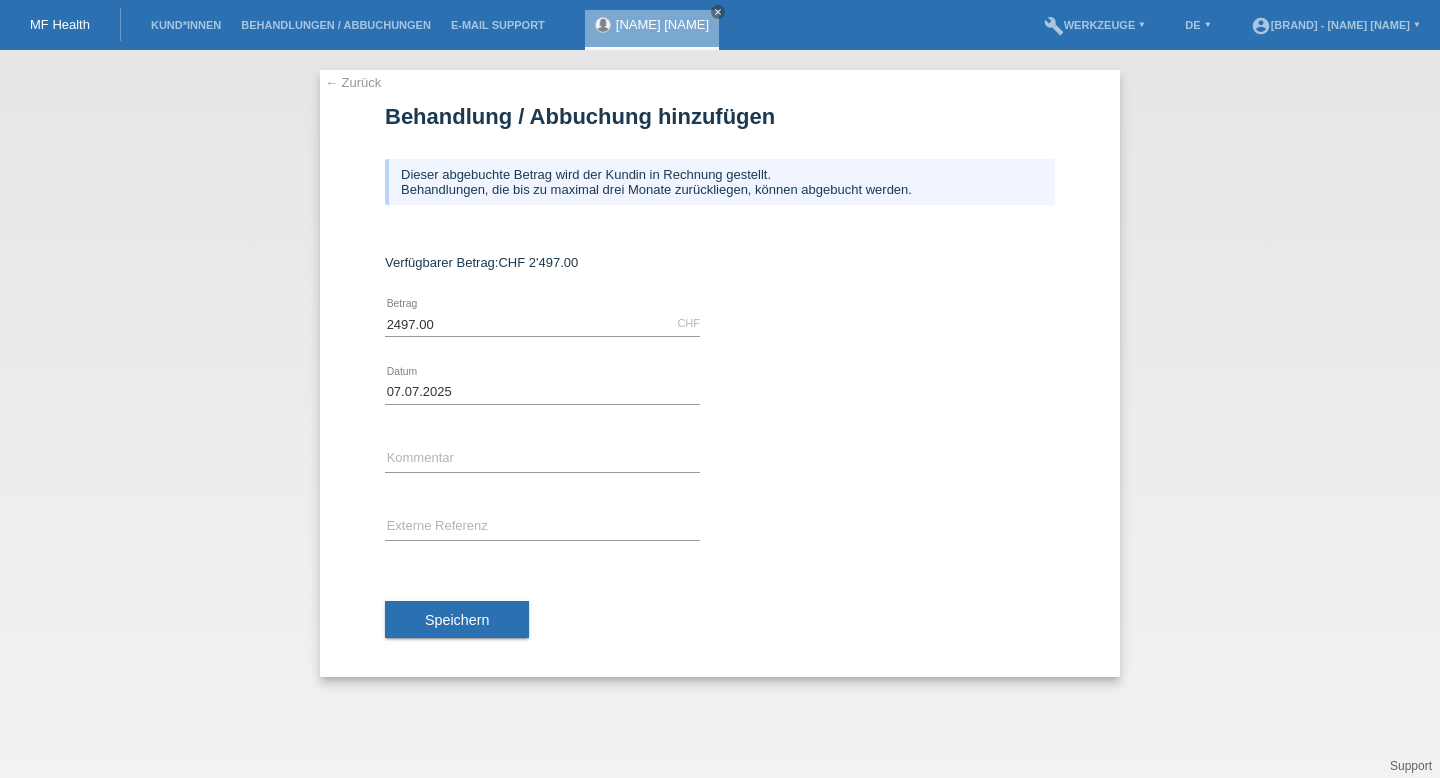 click on "error
Kommentar" at bounding box center [542, 324] 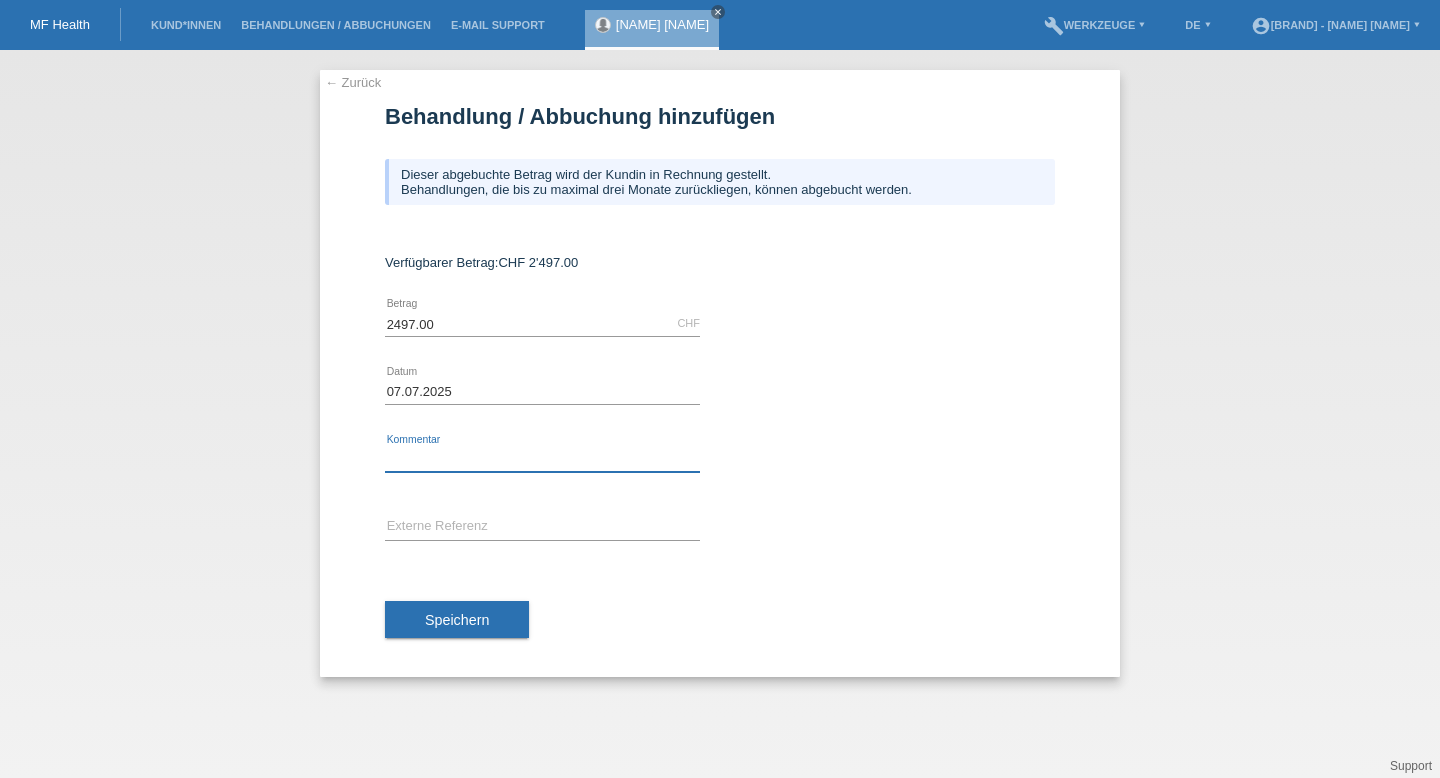 click at bounding box center (542, 459) 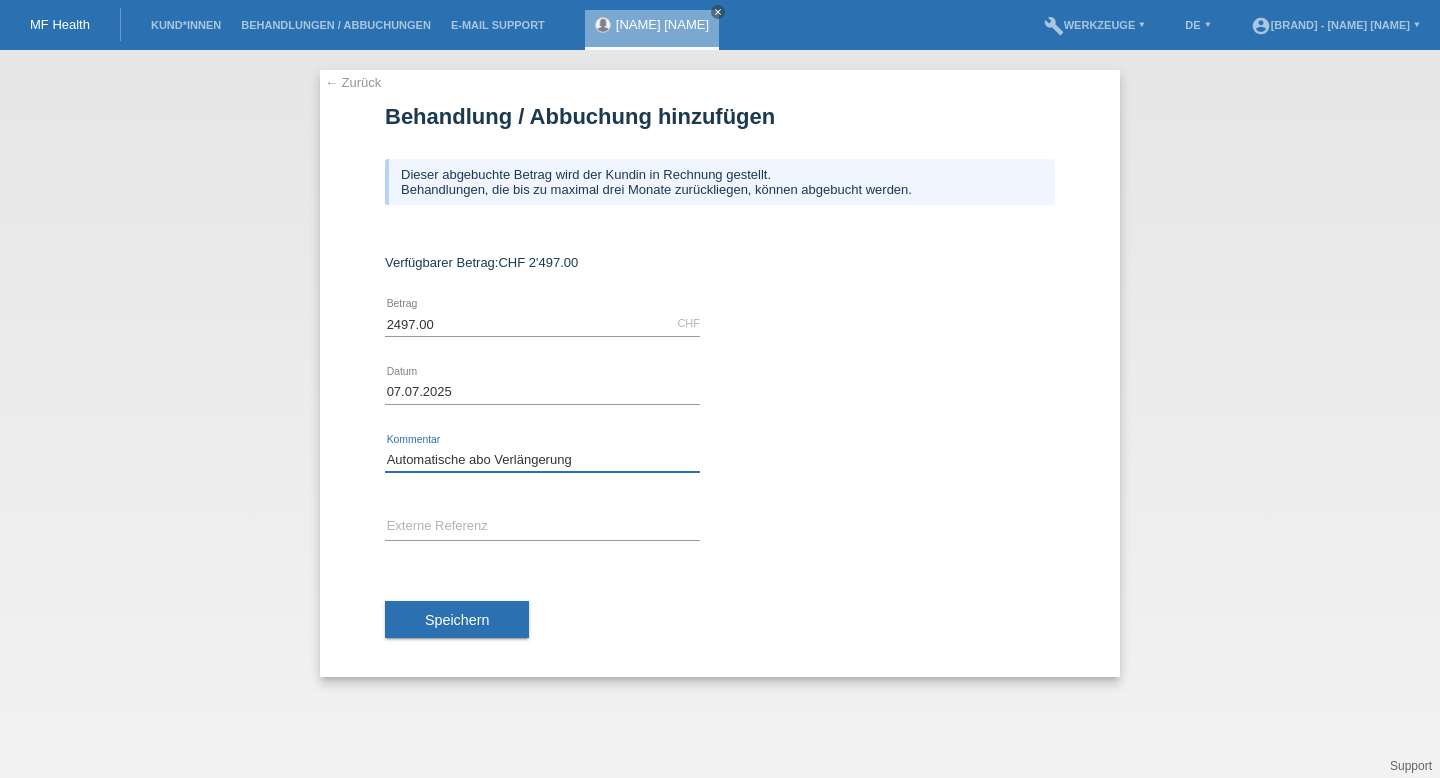 click on "Automatische abo Verlängerung" at bounding box center [542, 459] 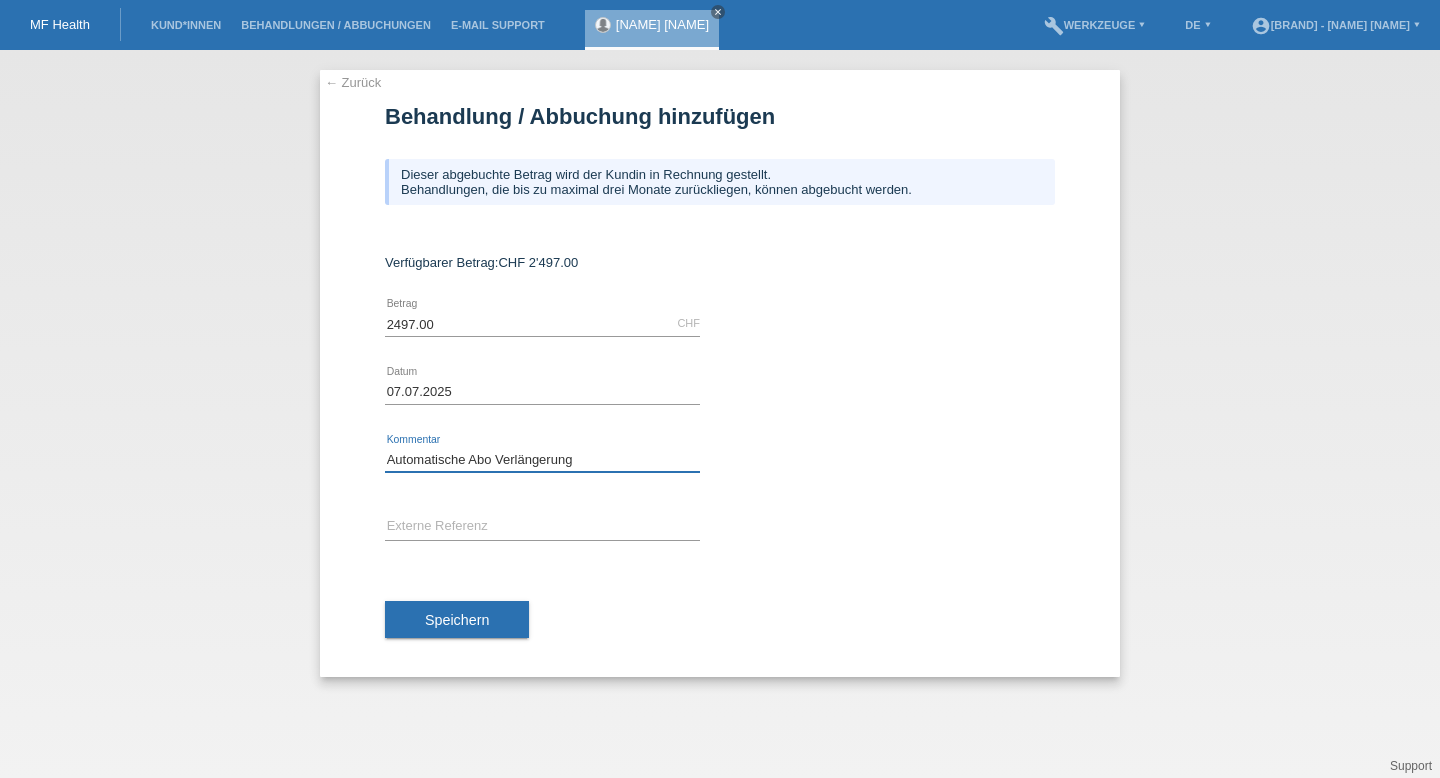 type on "Automatische Abo Verlängerung" 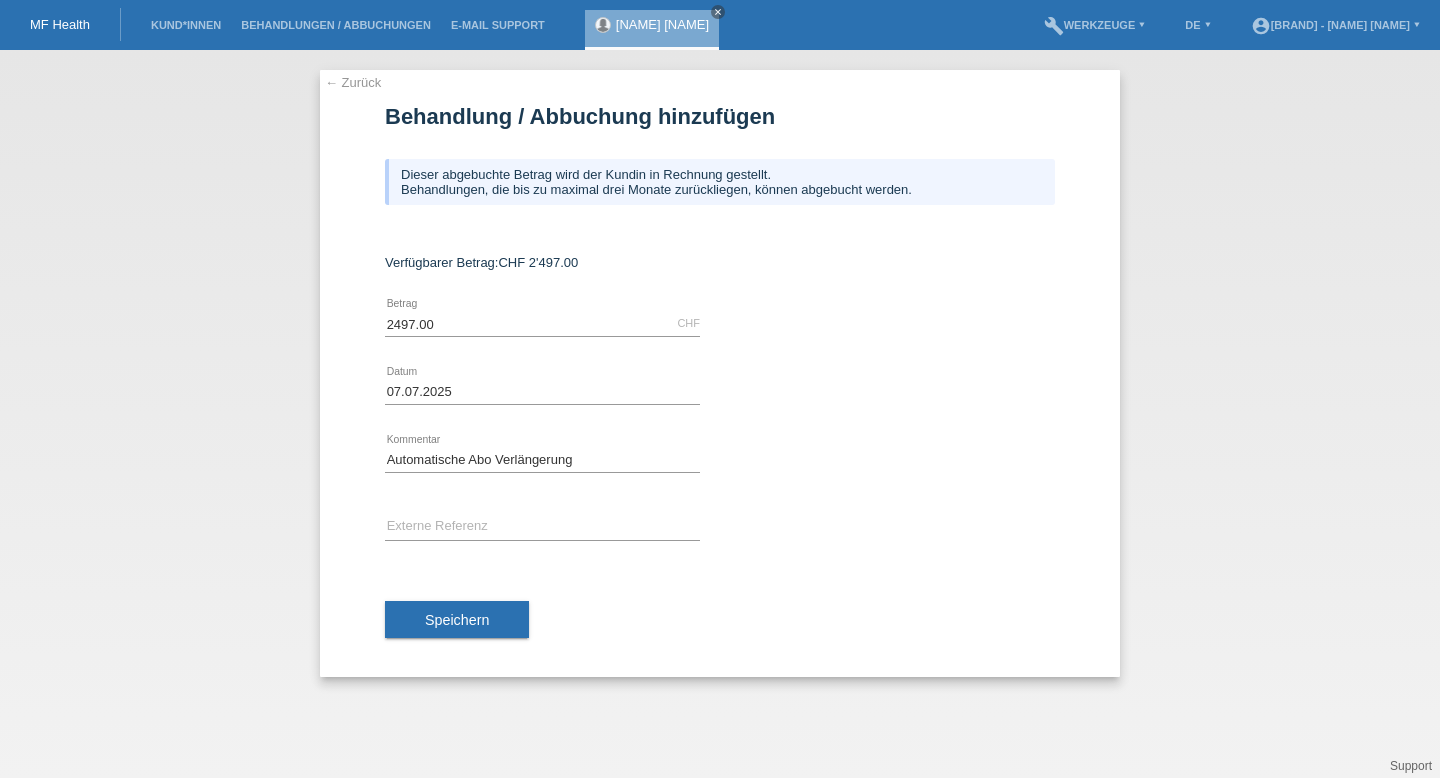 click on "error
Externe Referenz" at bounding box center (542, 324) 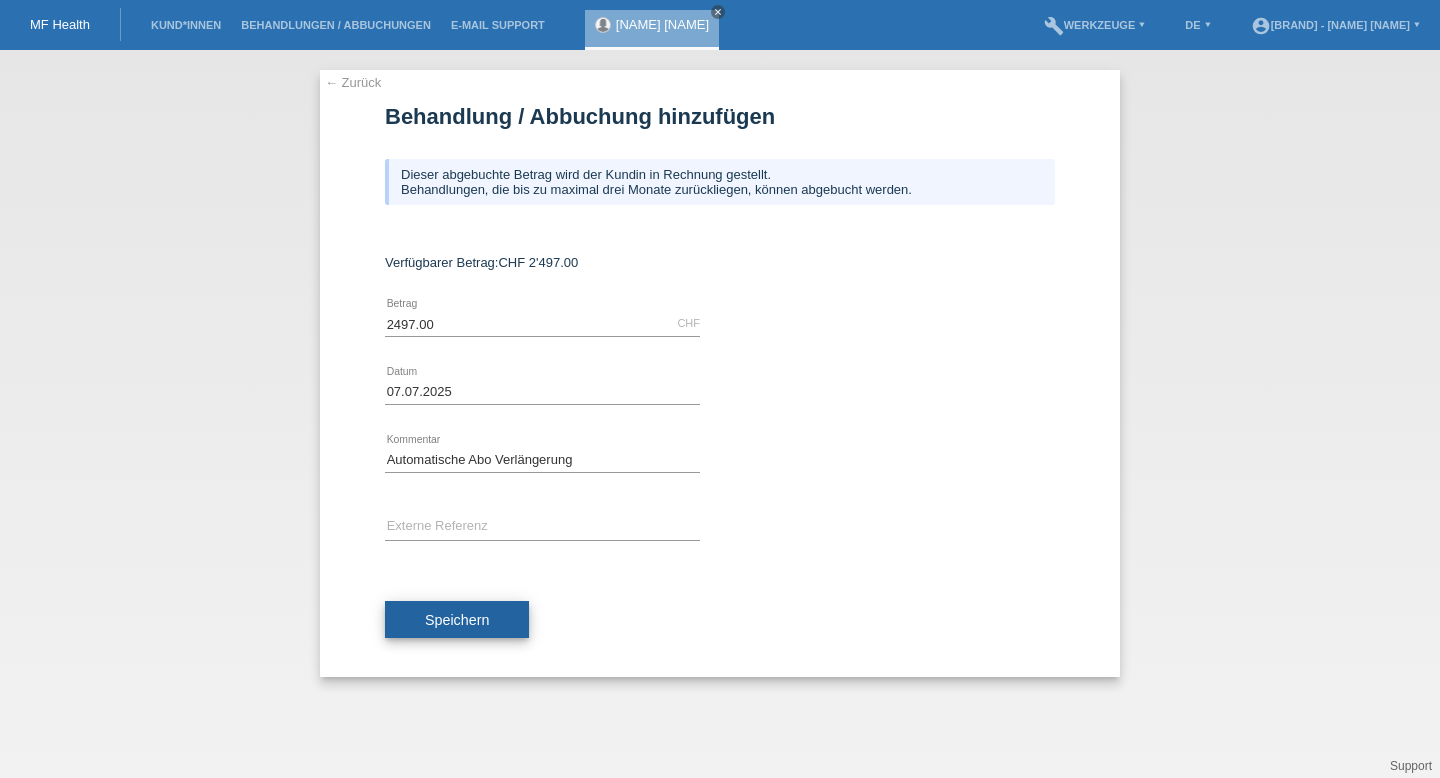 click on "Speichern" at bounding box center (457, 620) 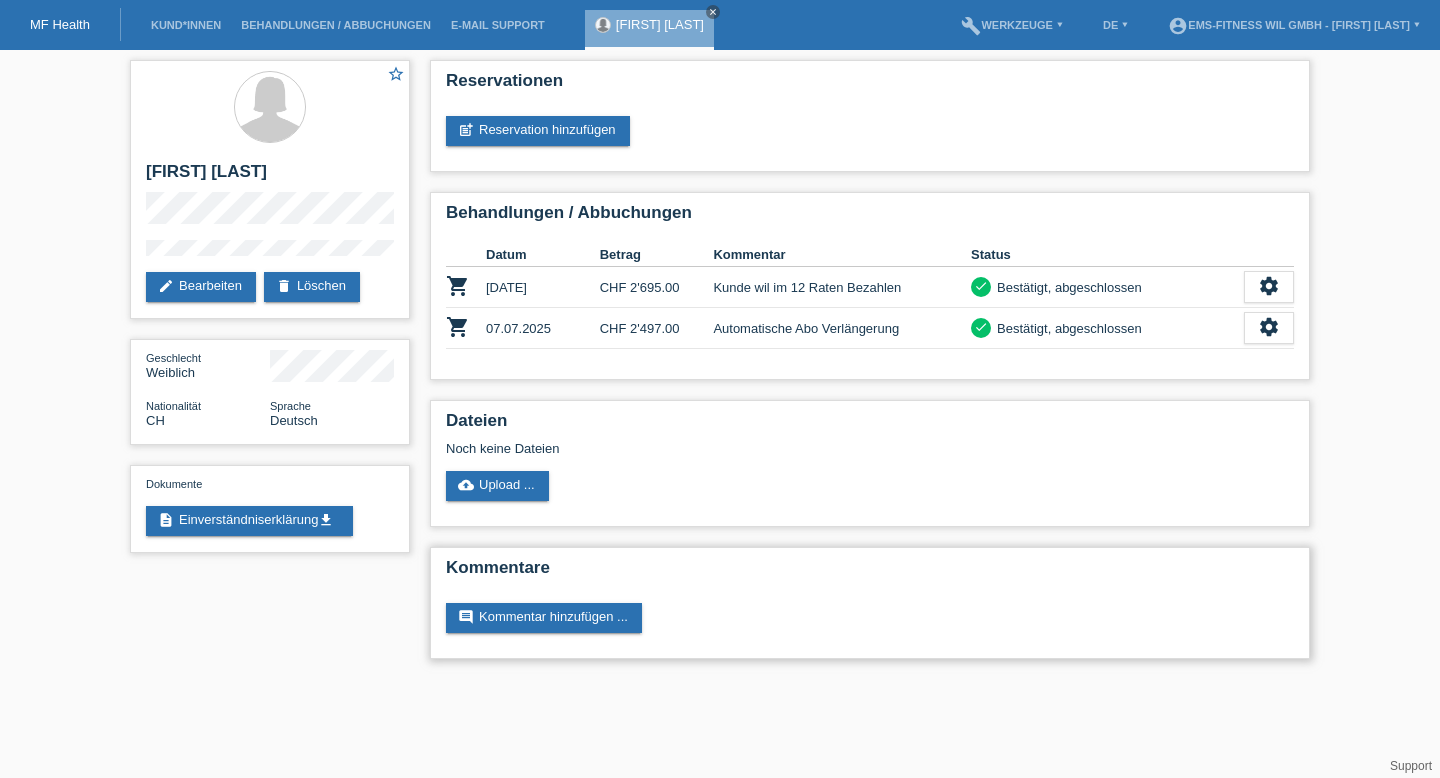 scroll, scrollTop: 0, scrollLeft: 0, axis: both 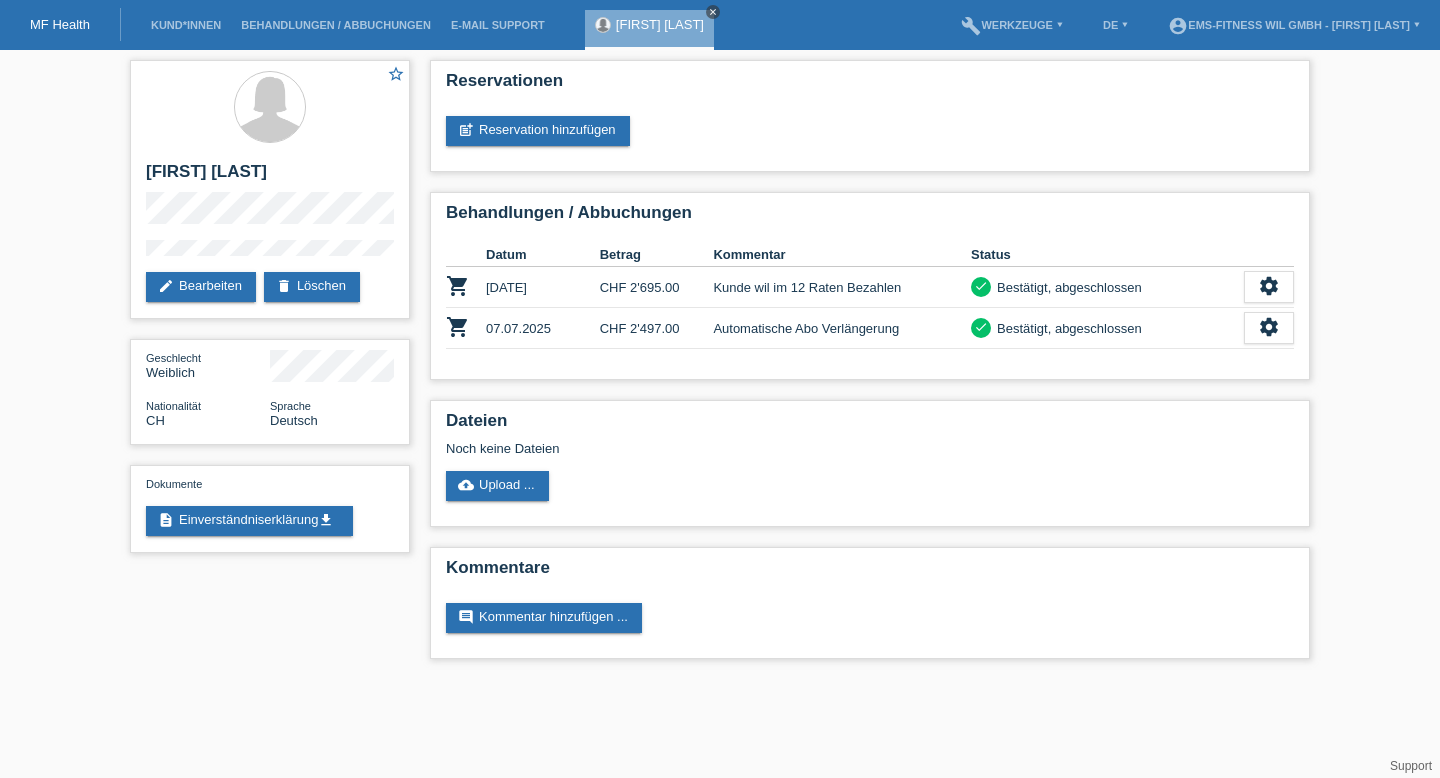 click on "close" at bounding box center (713, 12) 